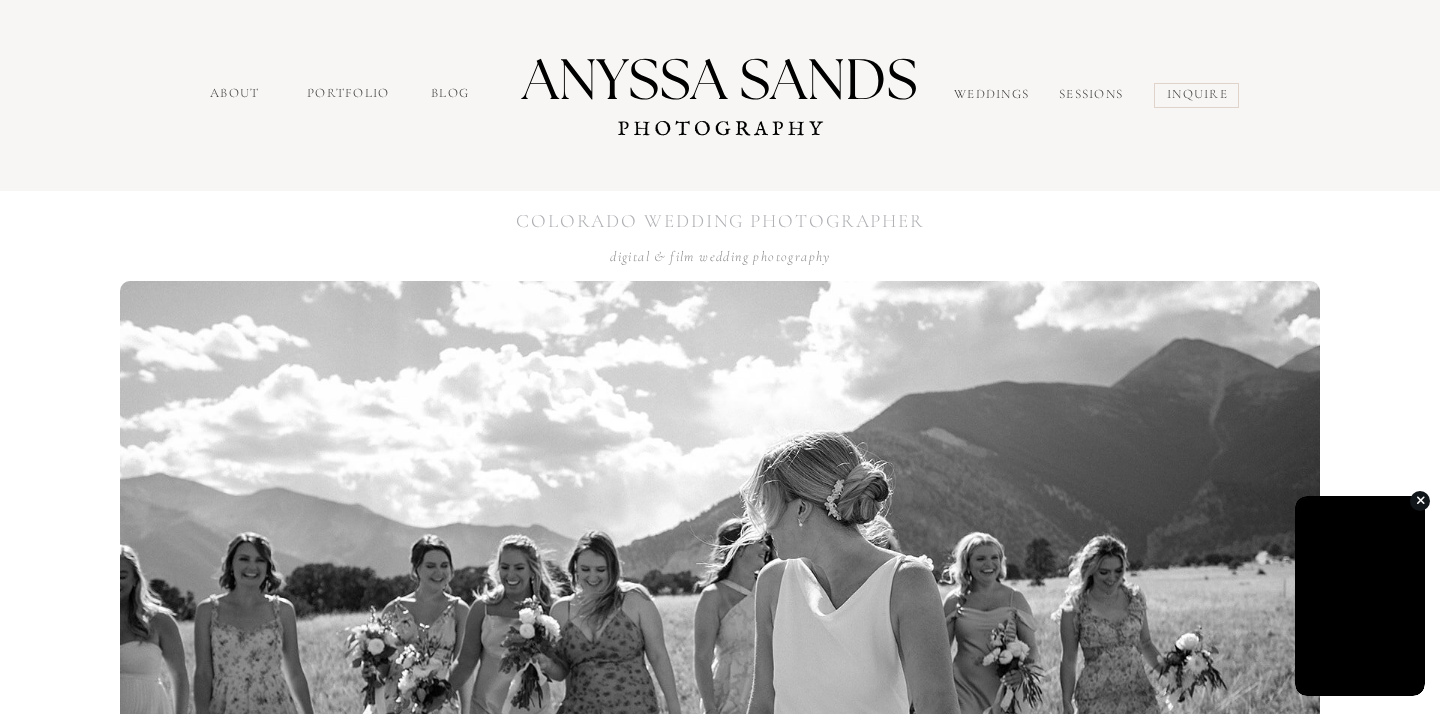 scroll, scrollTop: 0, scrollLeft: 0, axis: both 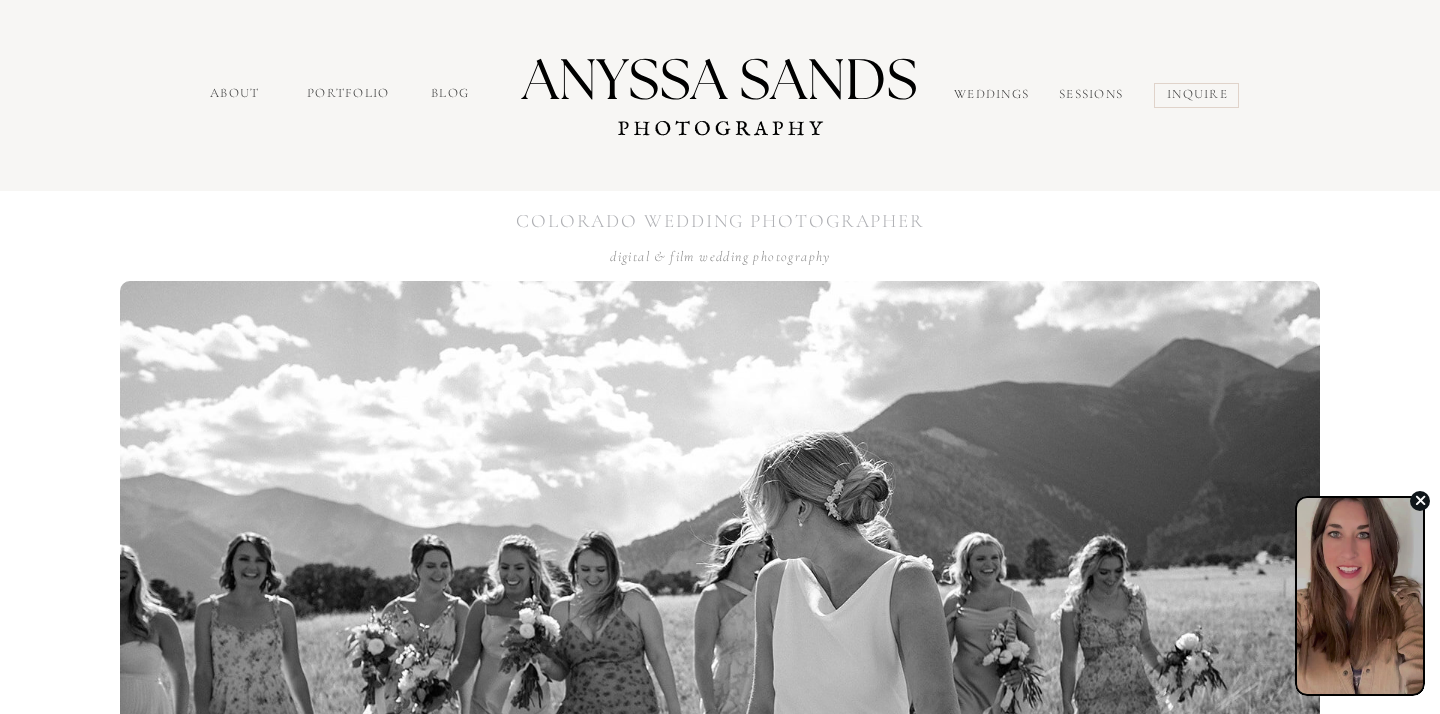 click at bounding box center [1419, 500] 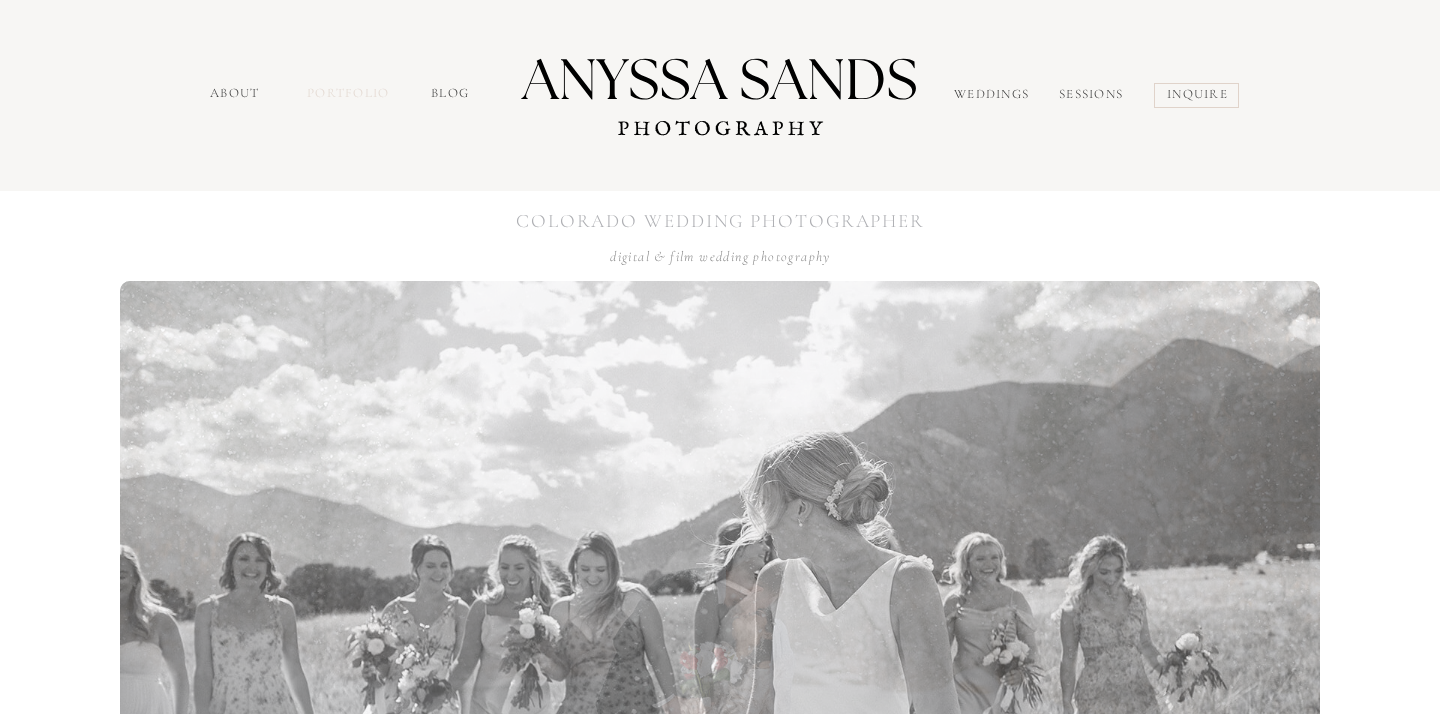 click on "portfolio" at bounding box center (350, 95) 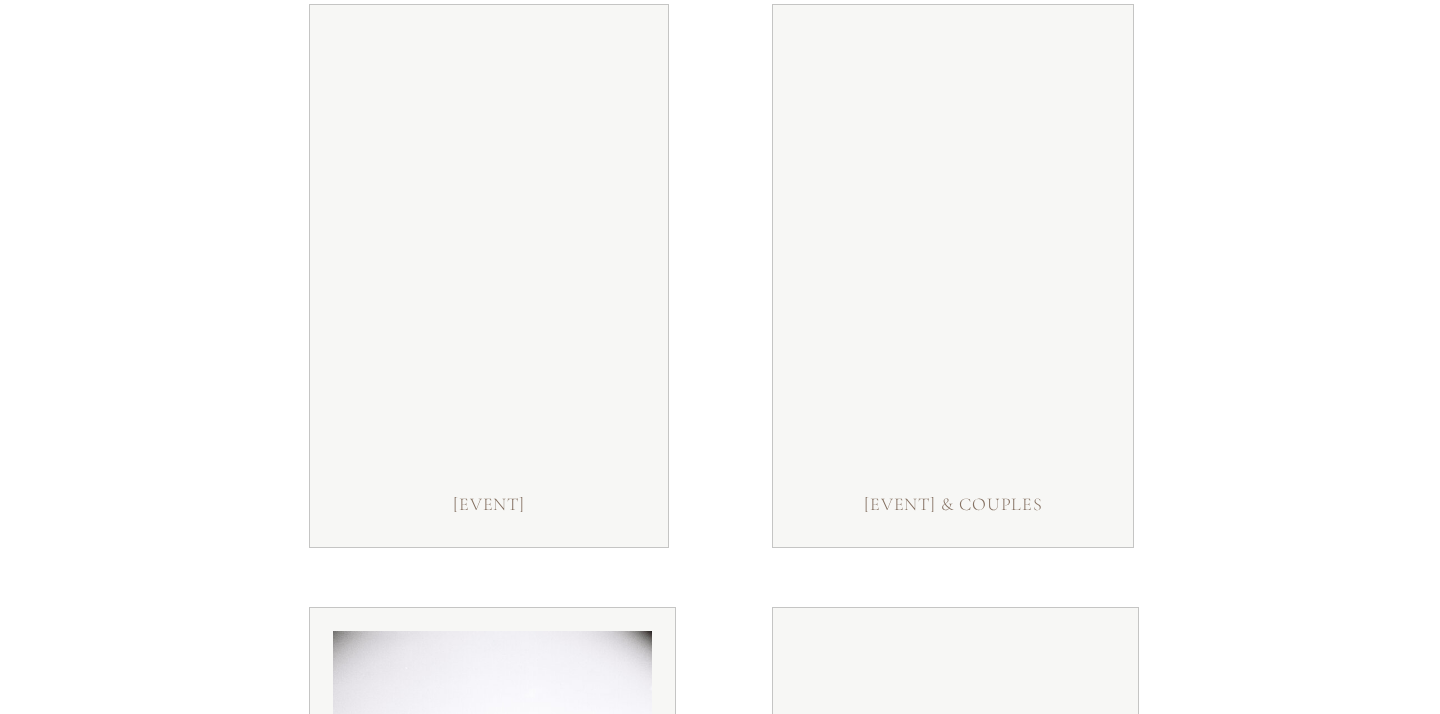 scroll, scrollTop: 355, scrollLeft: 0, axis: vertical 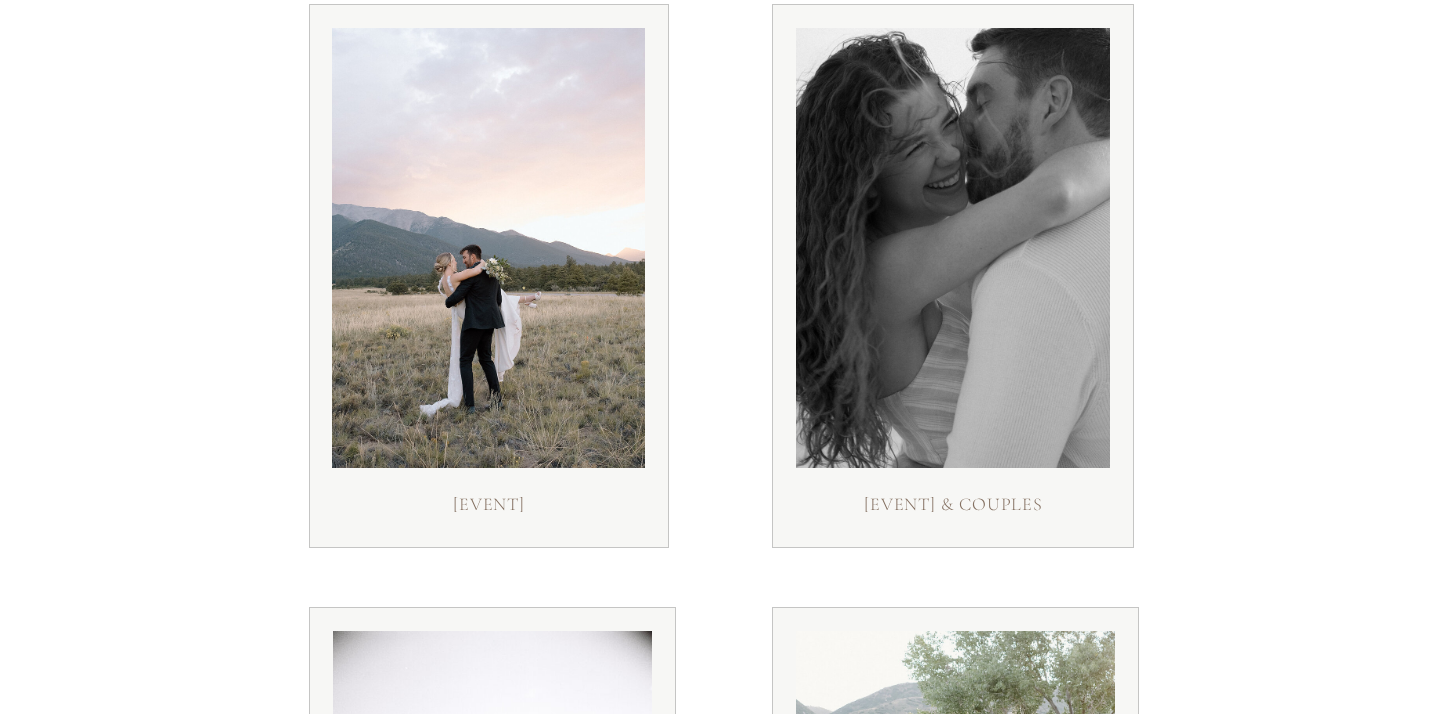 click on "weddings" at bounding box center [489, 509] 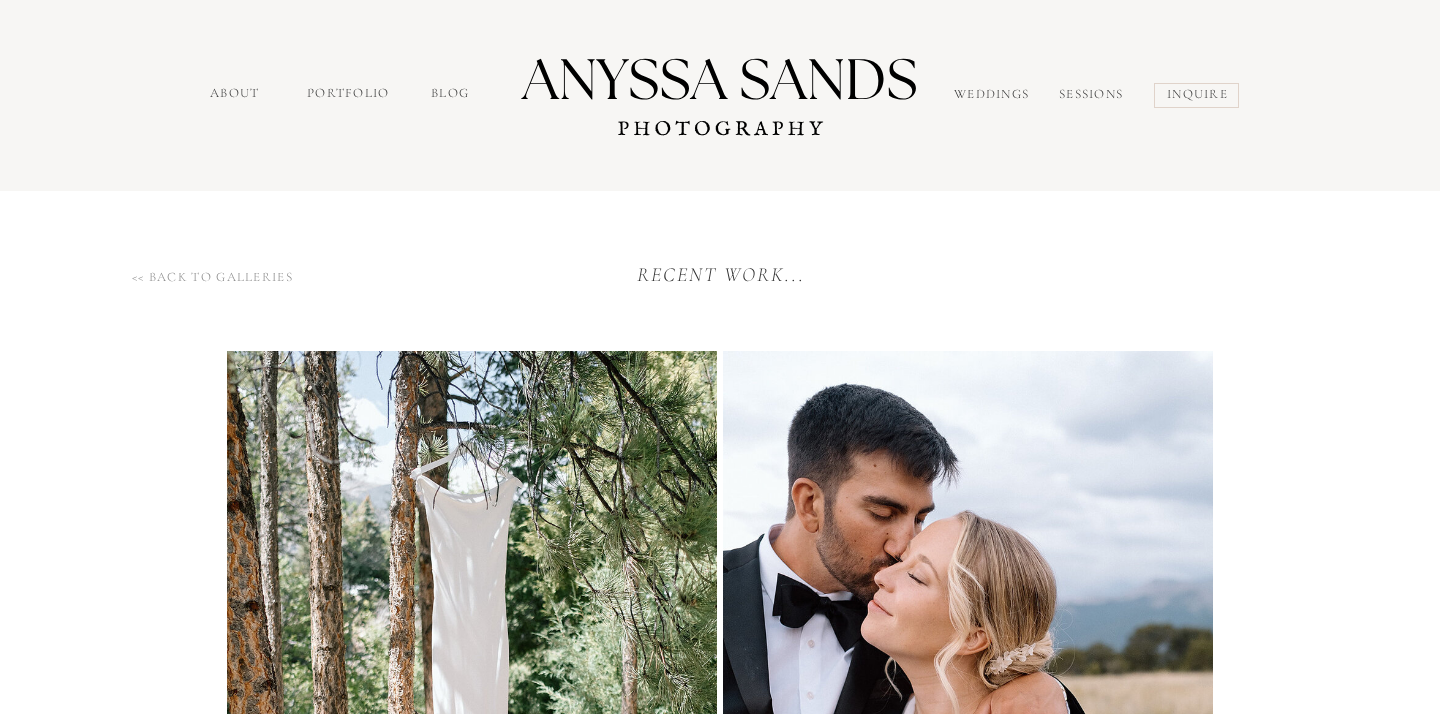 scroll, scrollTop: 0, scrollLeft: 0, axis: both 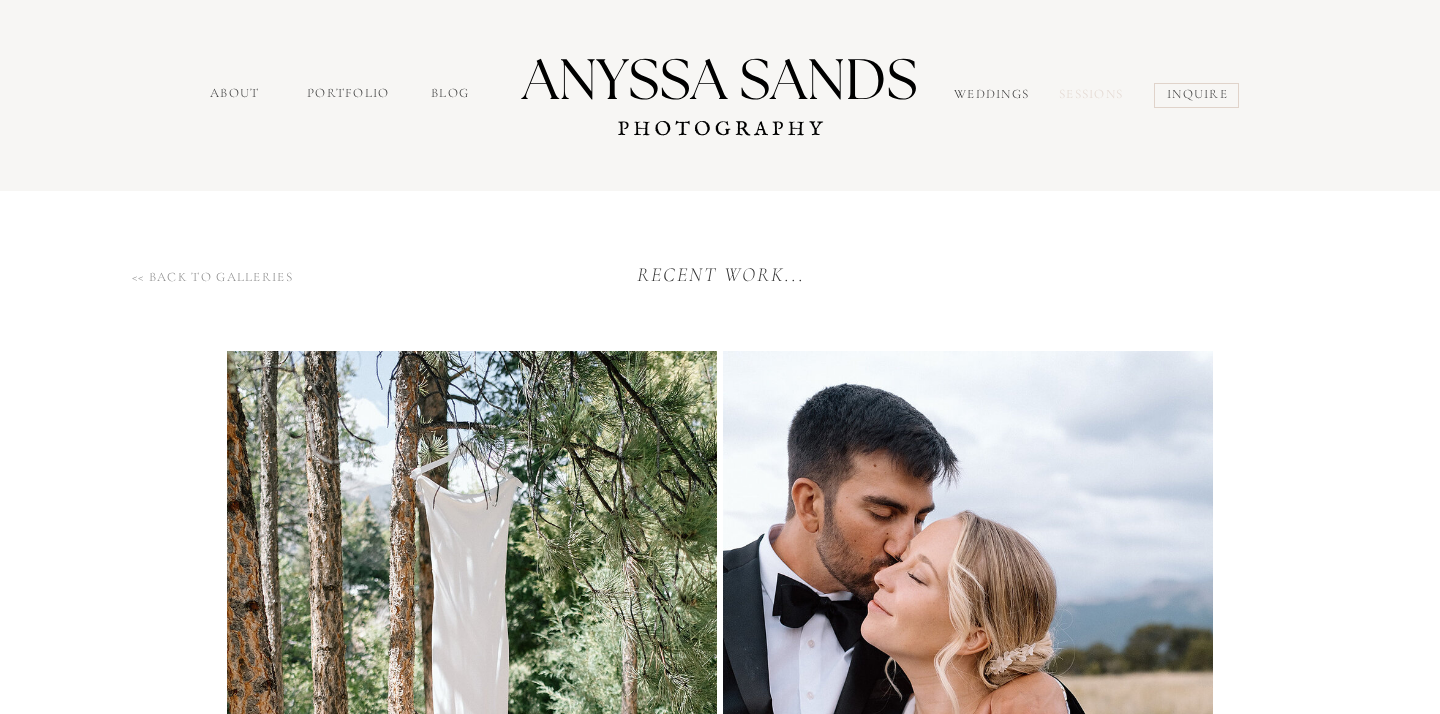 click on "sessions" at bounding box center [1095, 97] 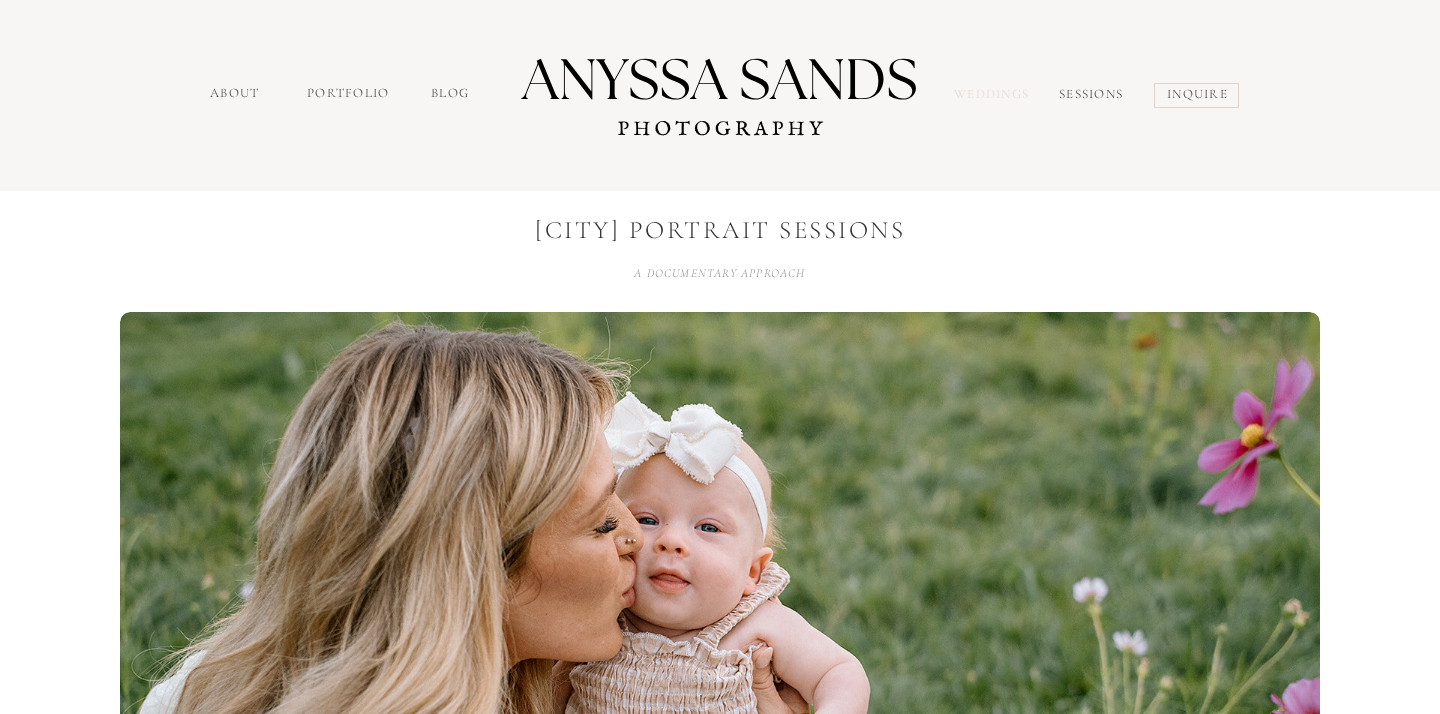 scroll, scrollTop: 0, scrollLeft: 0, axis: both 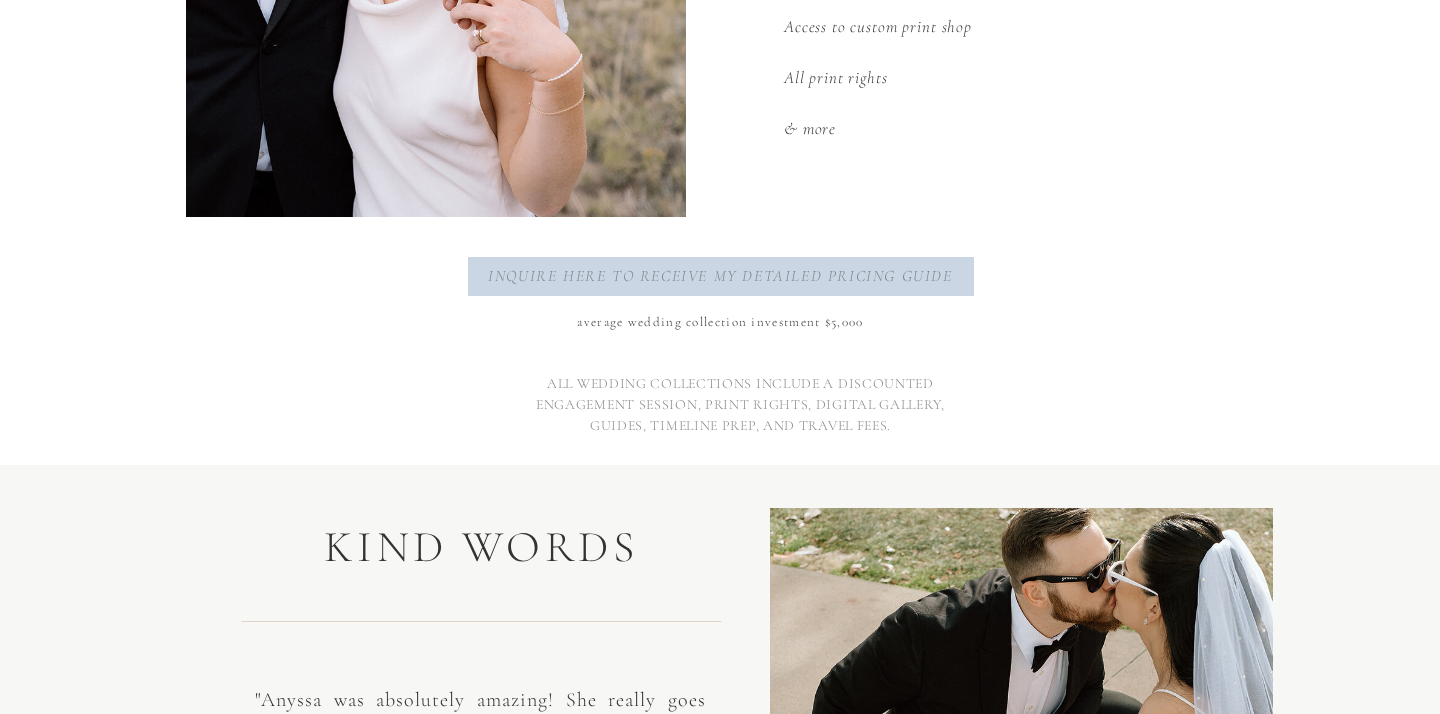 click on "inquire here to receive my detailed pricing guide" at bounding box center (720, 277) 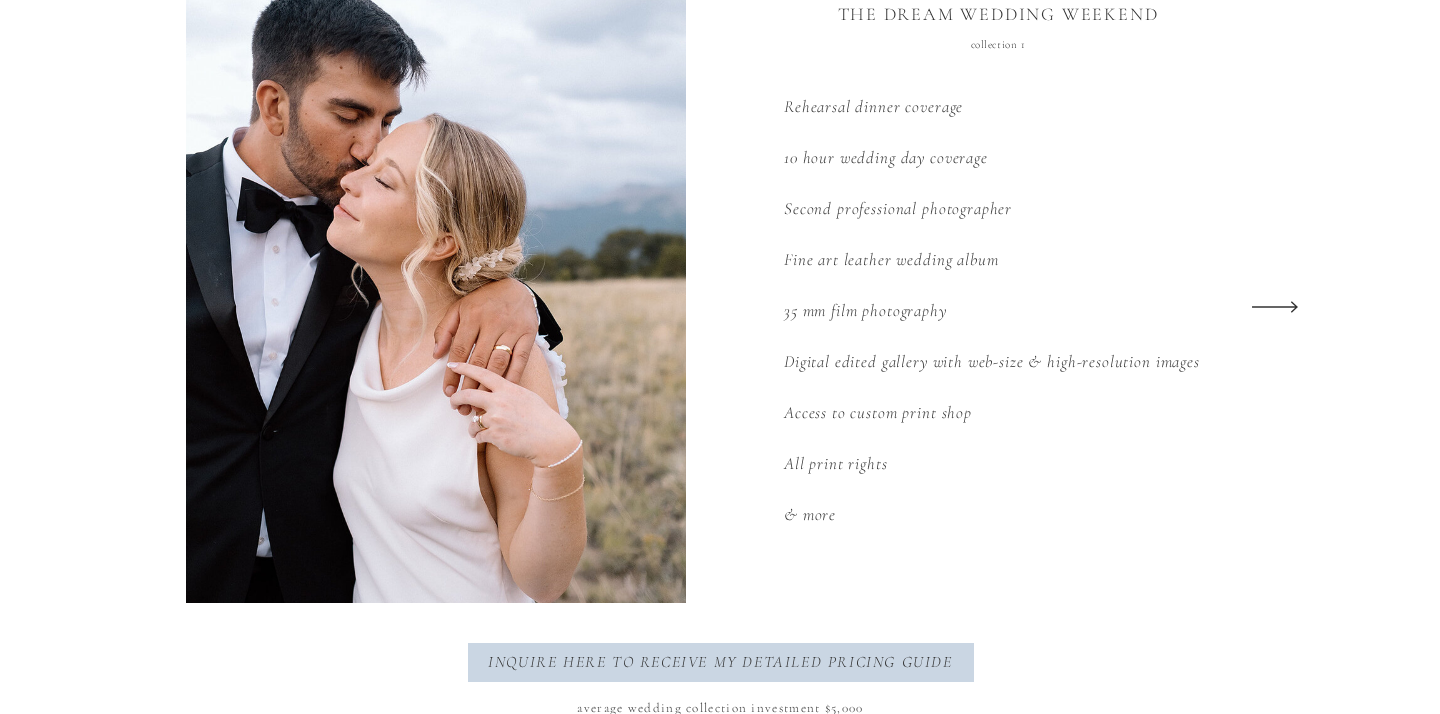 scroll, scrollTop: 2730, scrollLeft: 0, axis: vertical 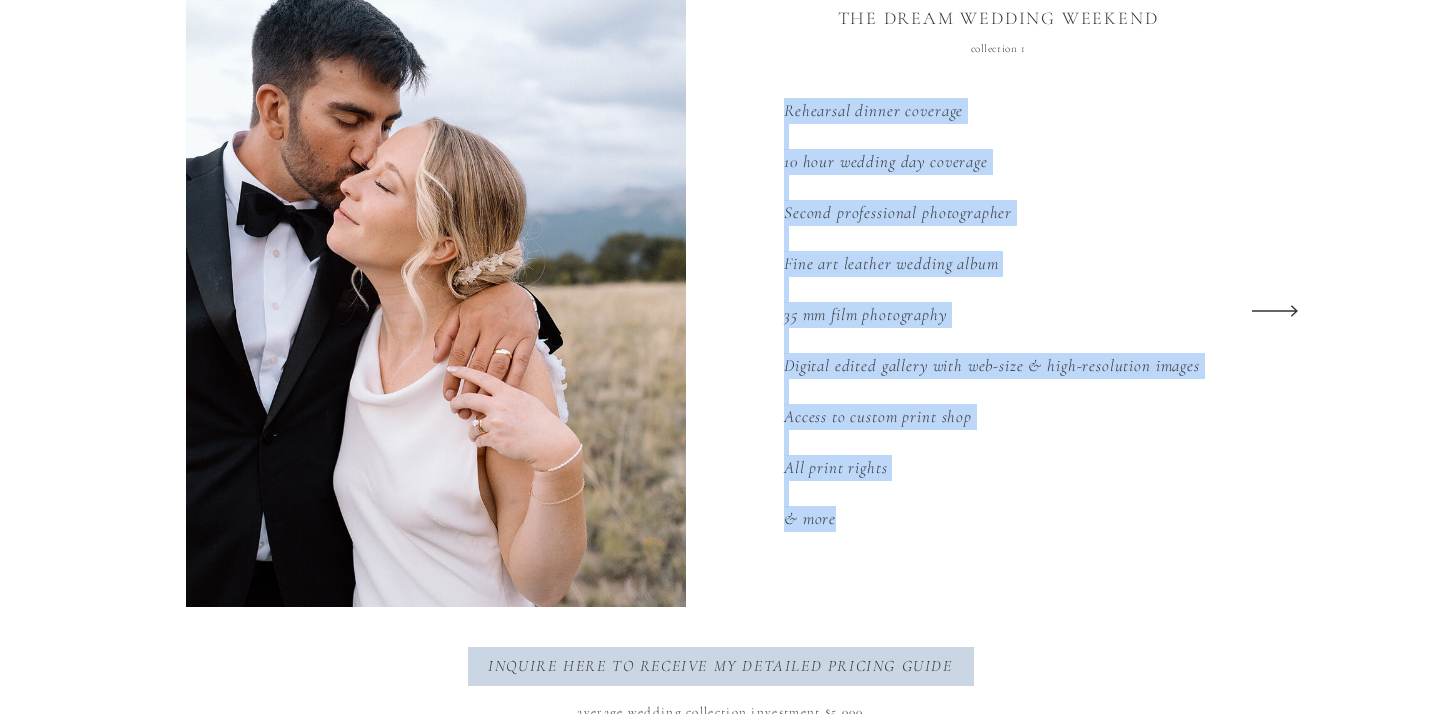 drag, startPoint x: 785, startPoint y: 109, endPoint x: 894, endPoint y: 505, distance: 410.72742 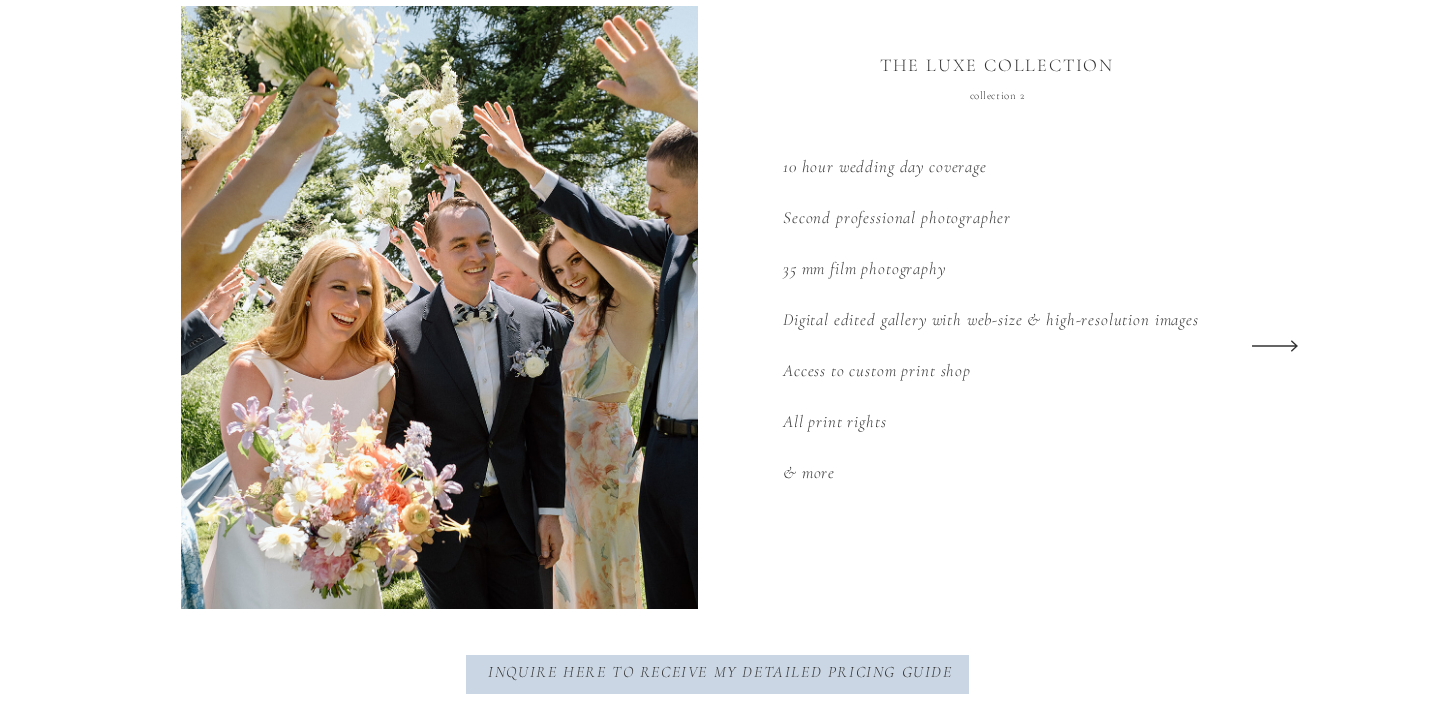 scroll, scrollTop: 2694, scrollLeft: 0, axis: vertical 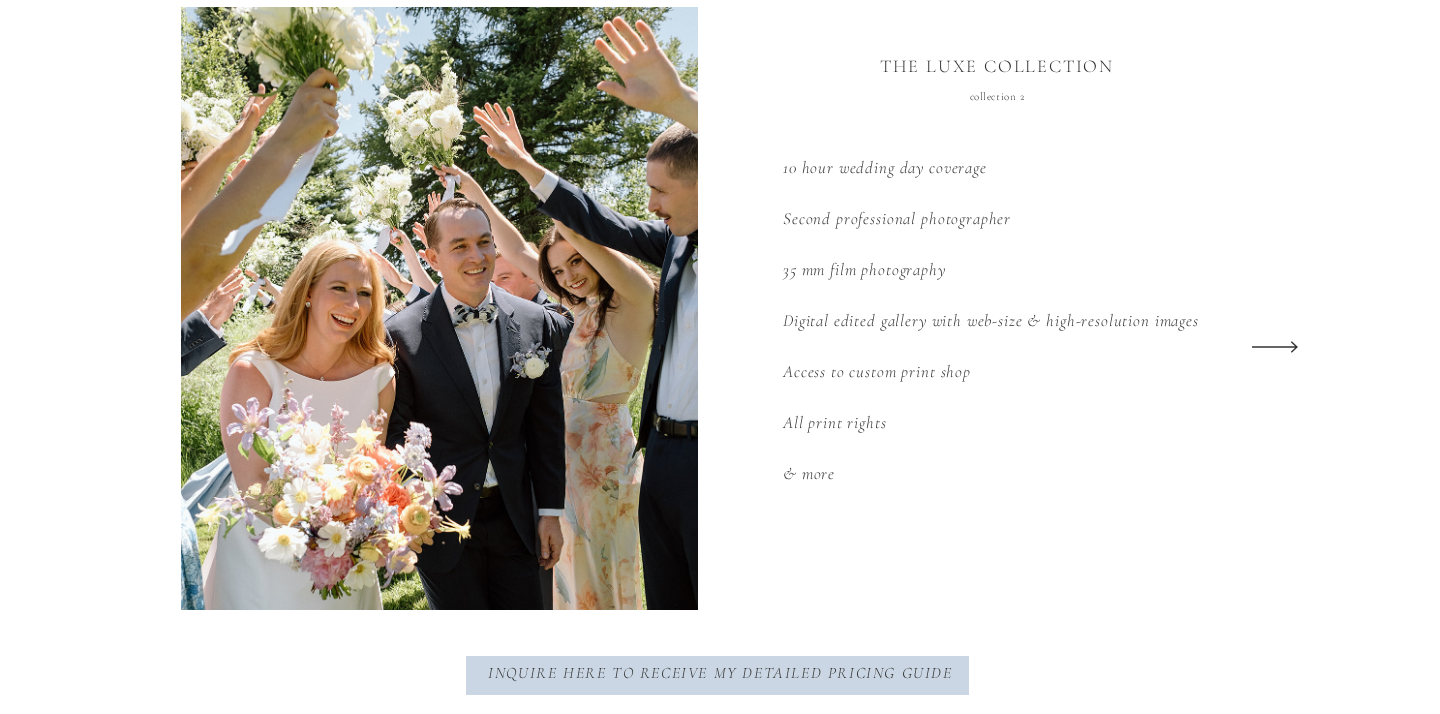 click 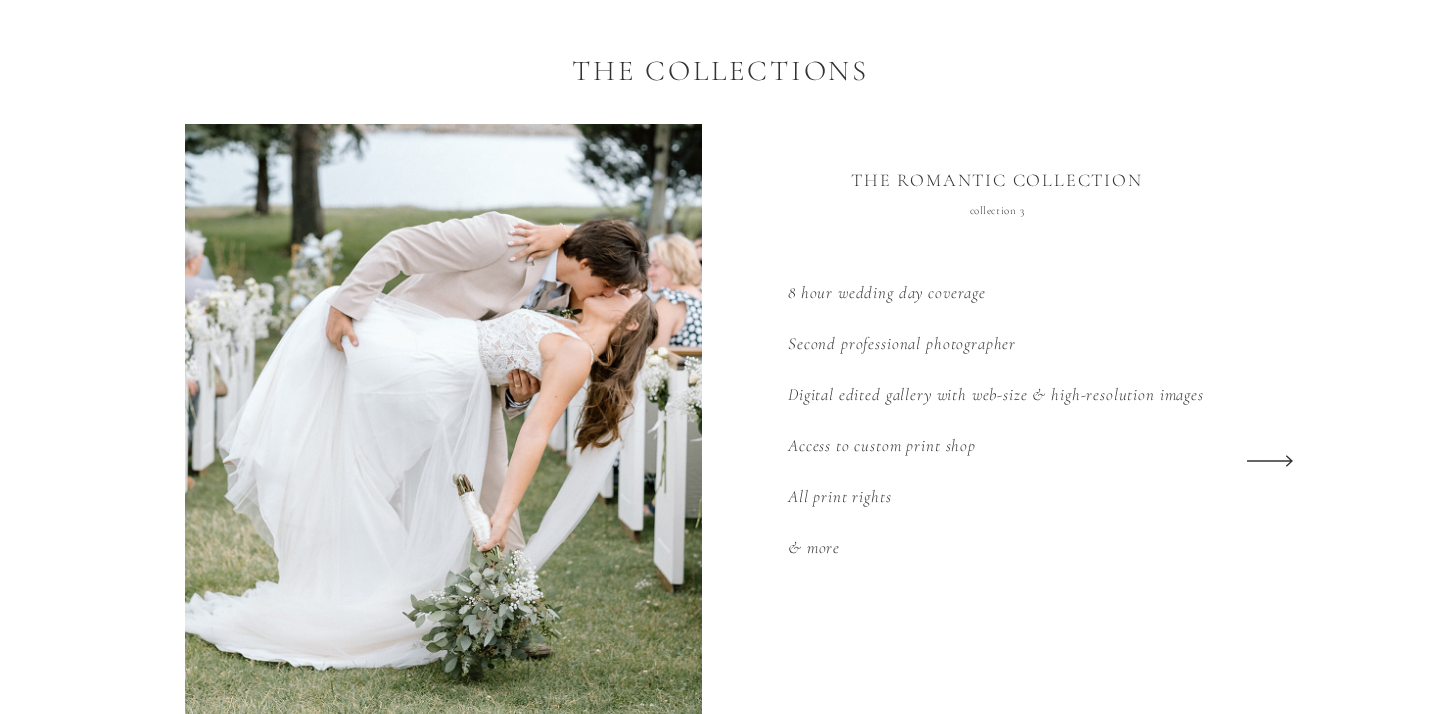scroll, scrollTop: 2575, scrollLeft: 0, axis: vertical 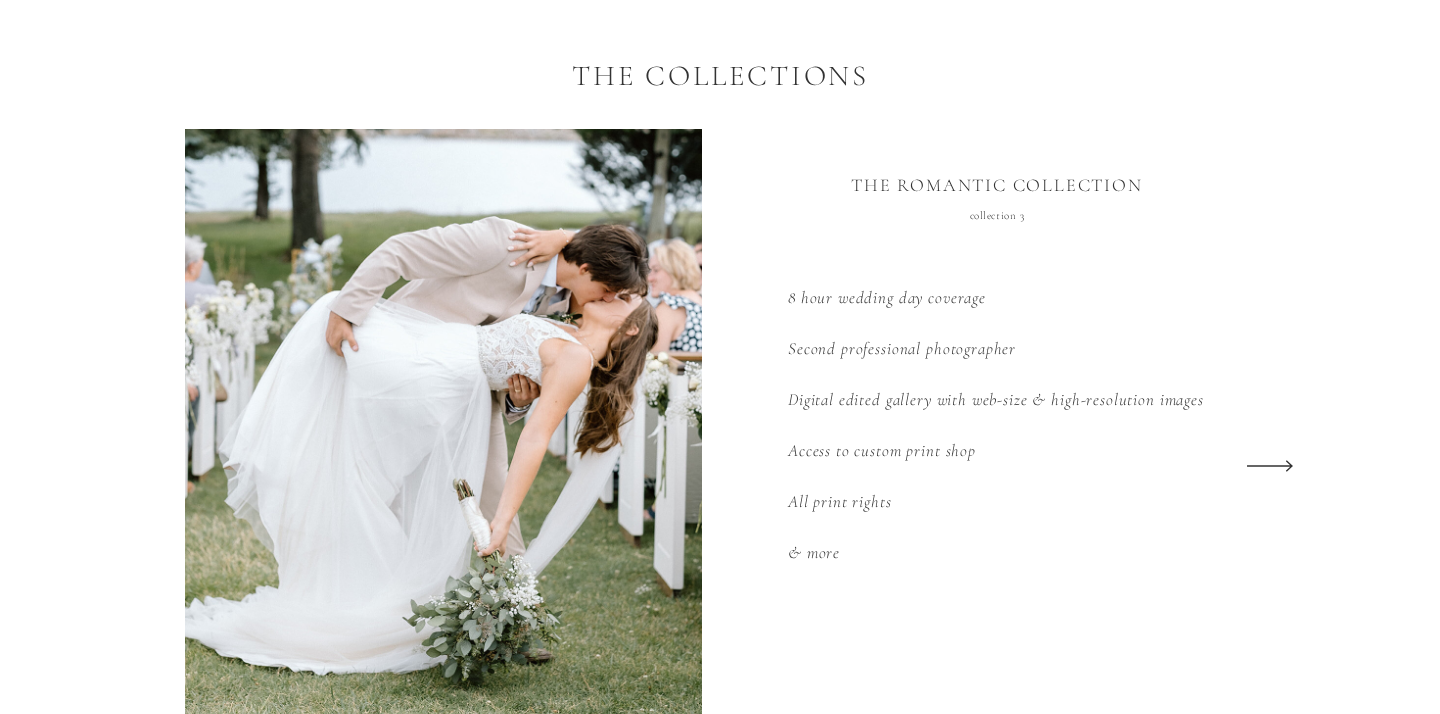 click 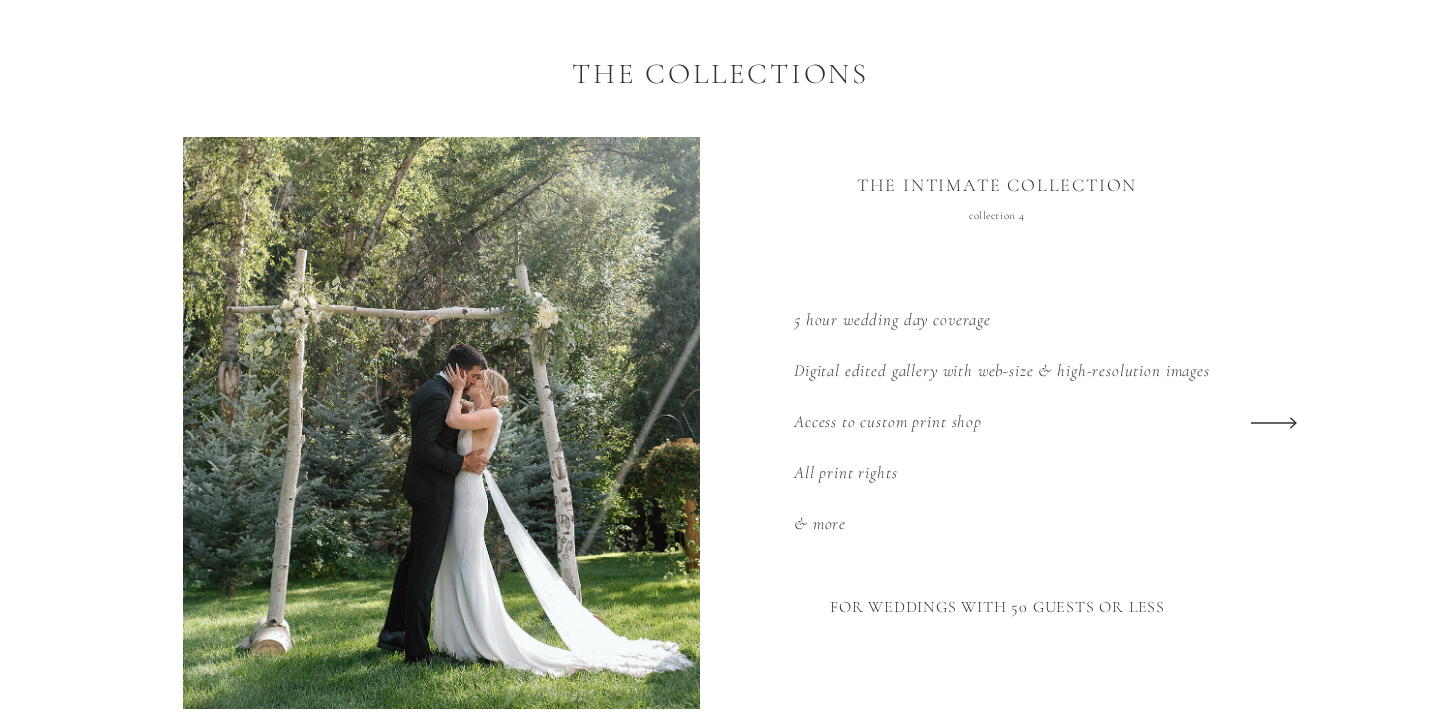 click 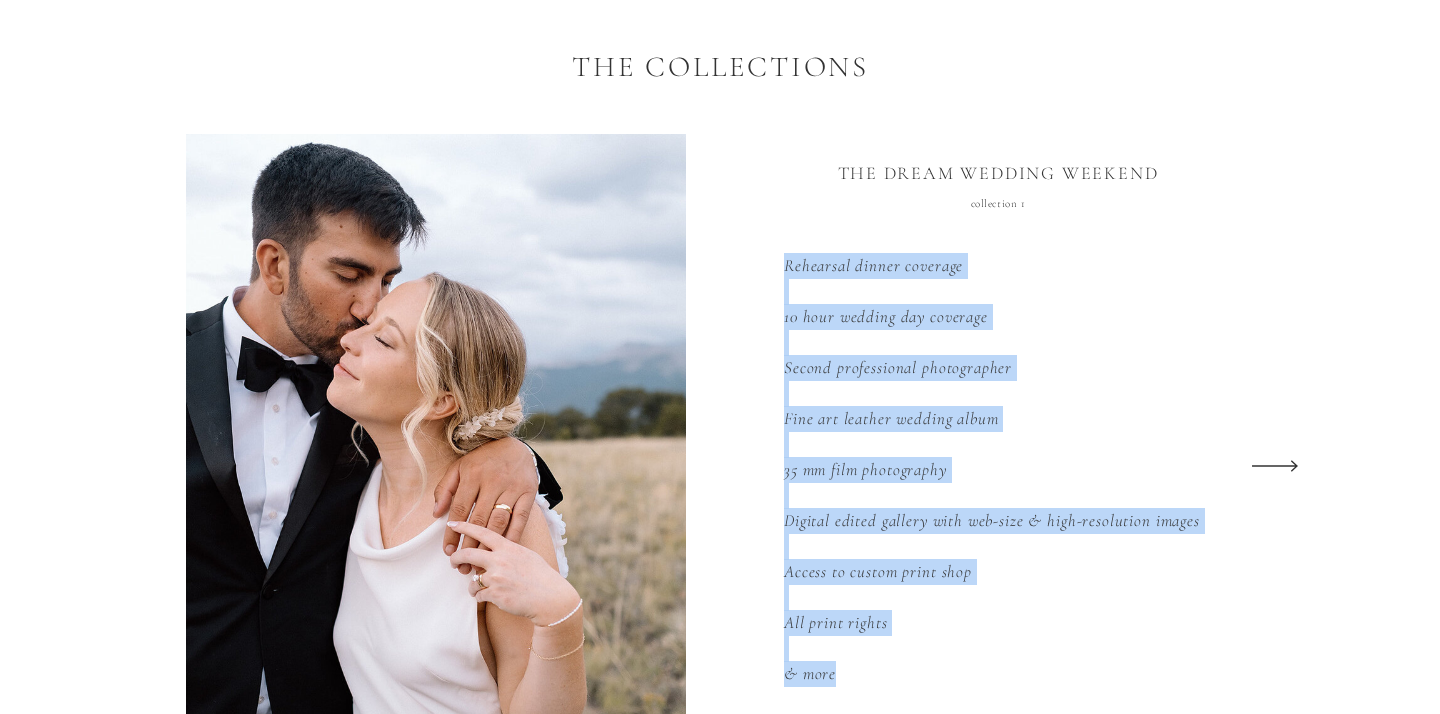 click 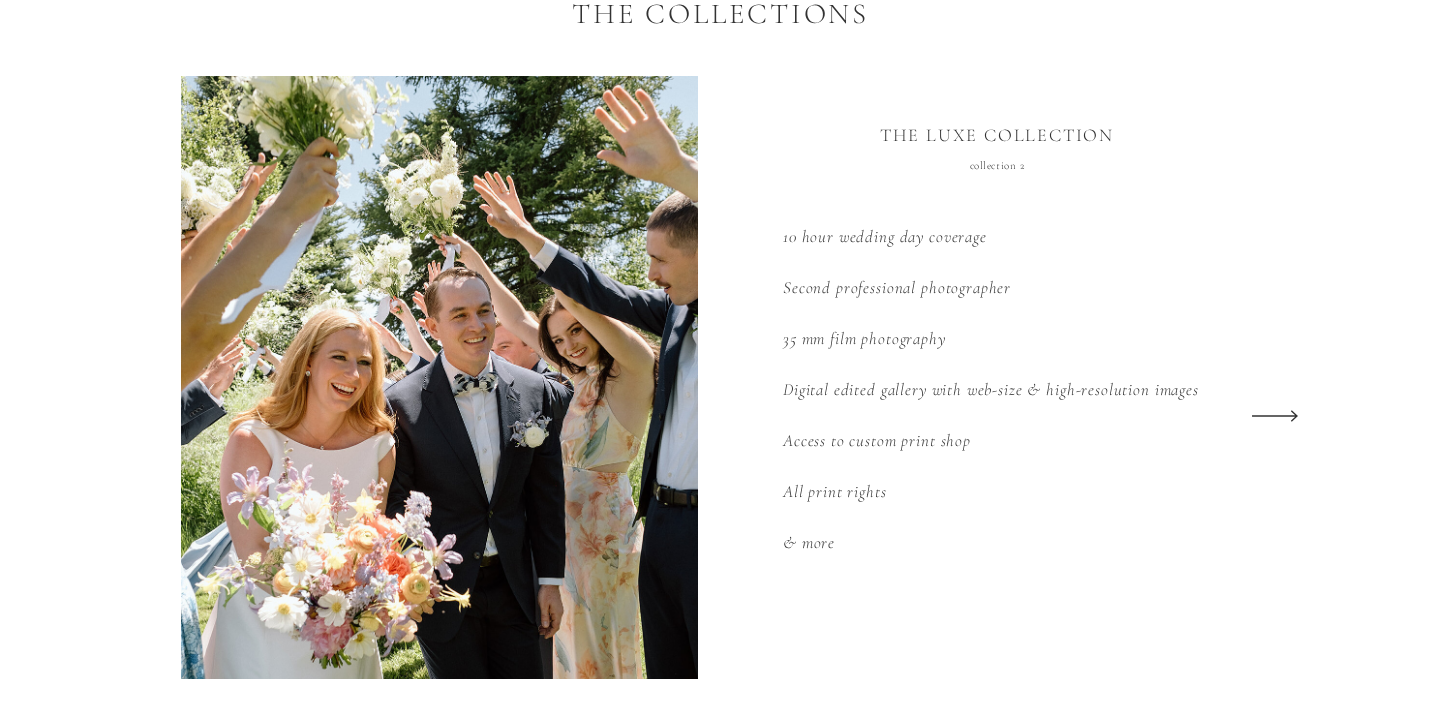 scroll, scrollTop: 2622, scrollLeft: 0, axis: vertical 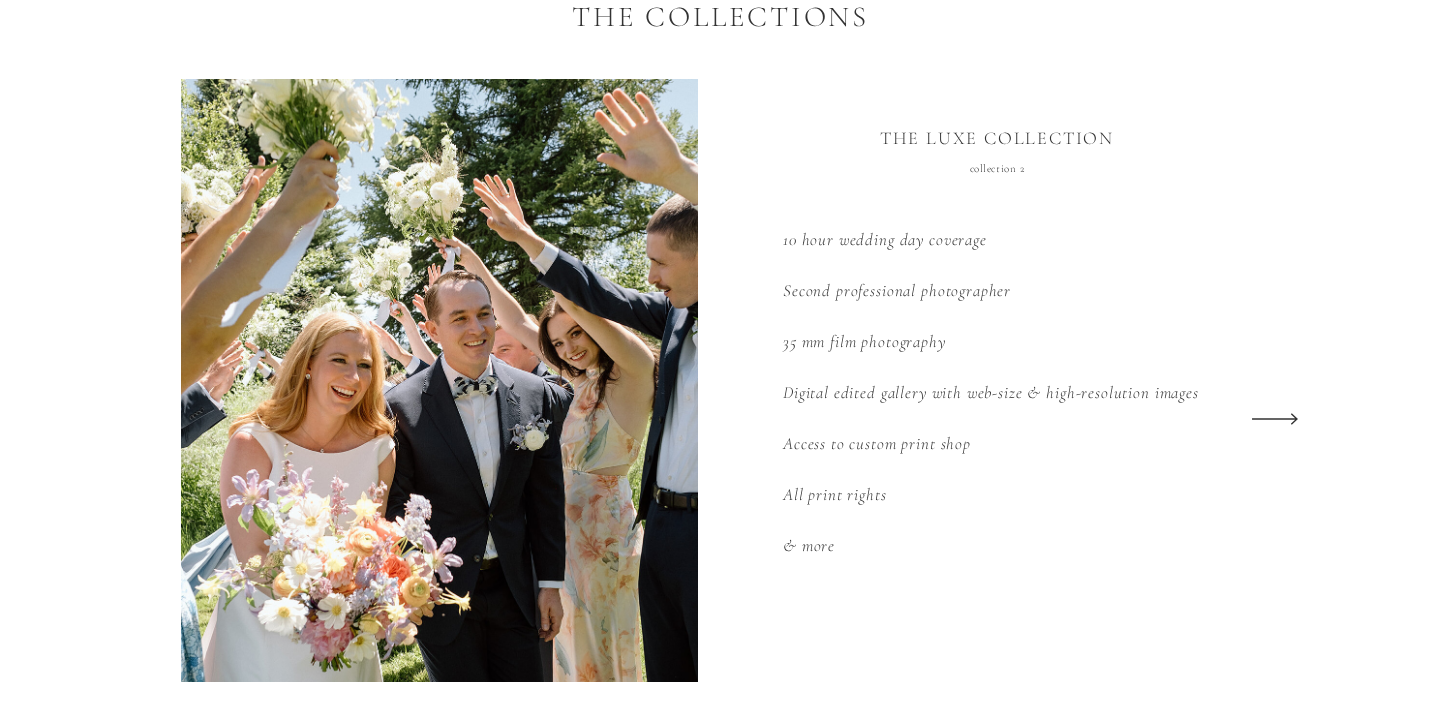 click 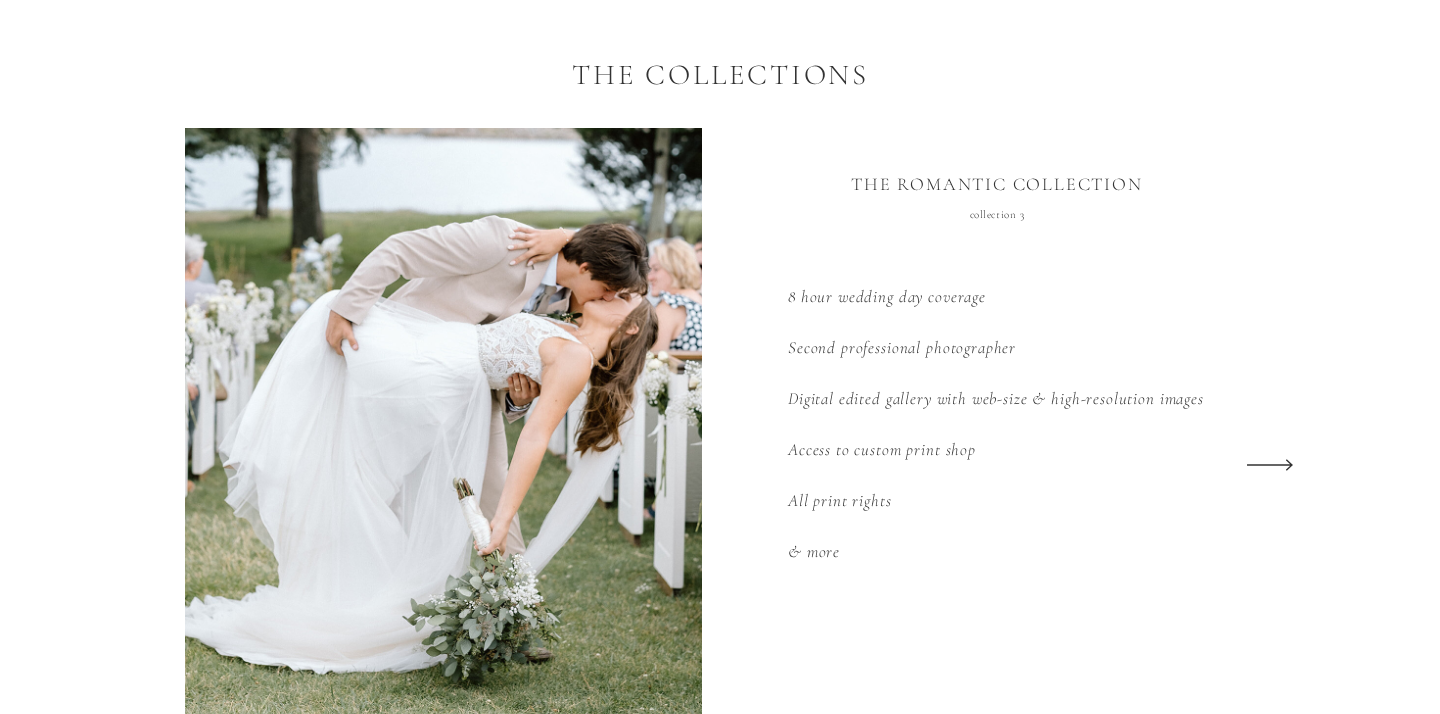 scroll, scrollTop: 2575, scrollLeft: 0, axis: vertical 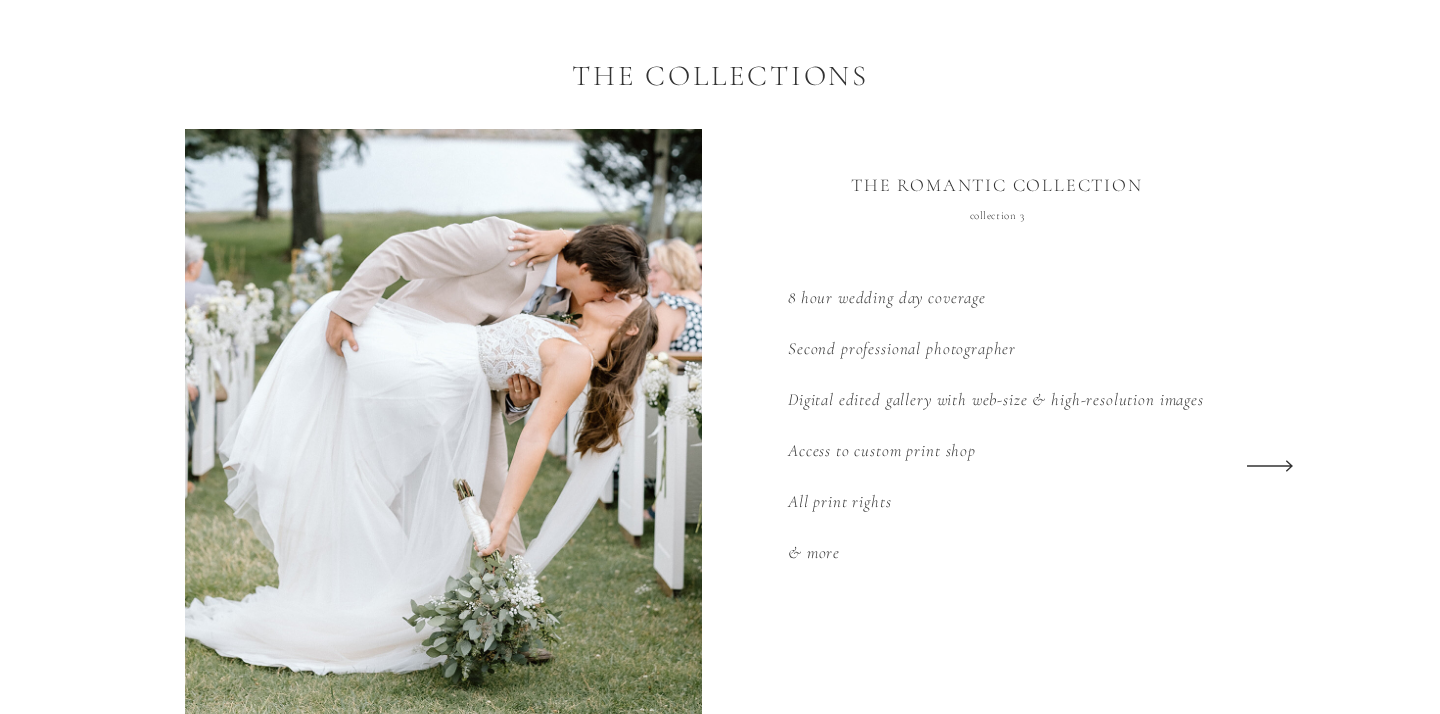 click 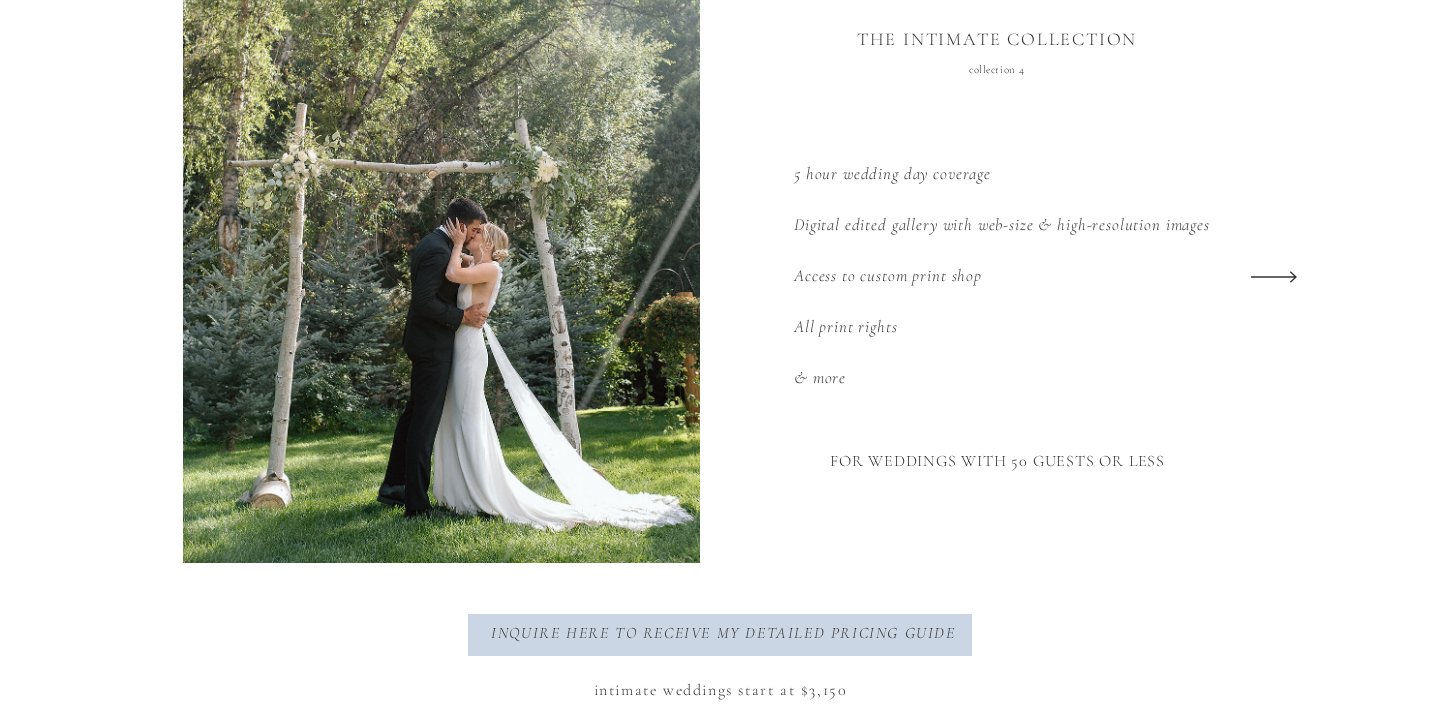 scroll, scrollTop: 2737, scrollLeft: 0, axis: vertical 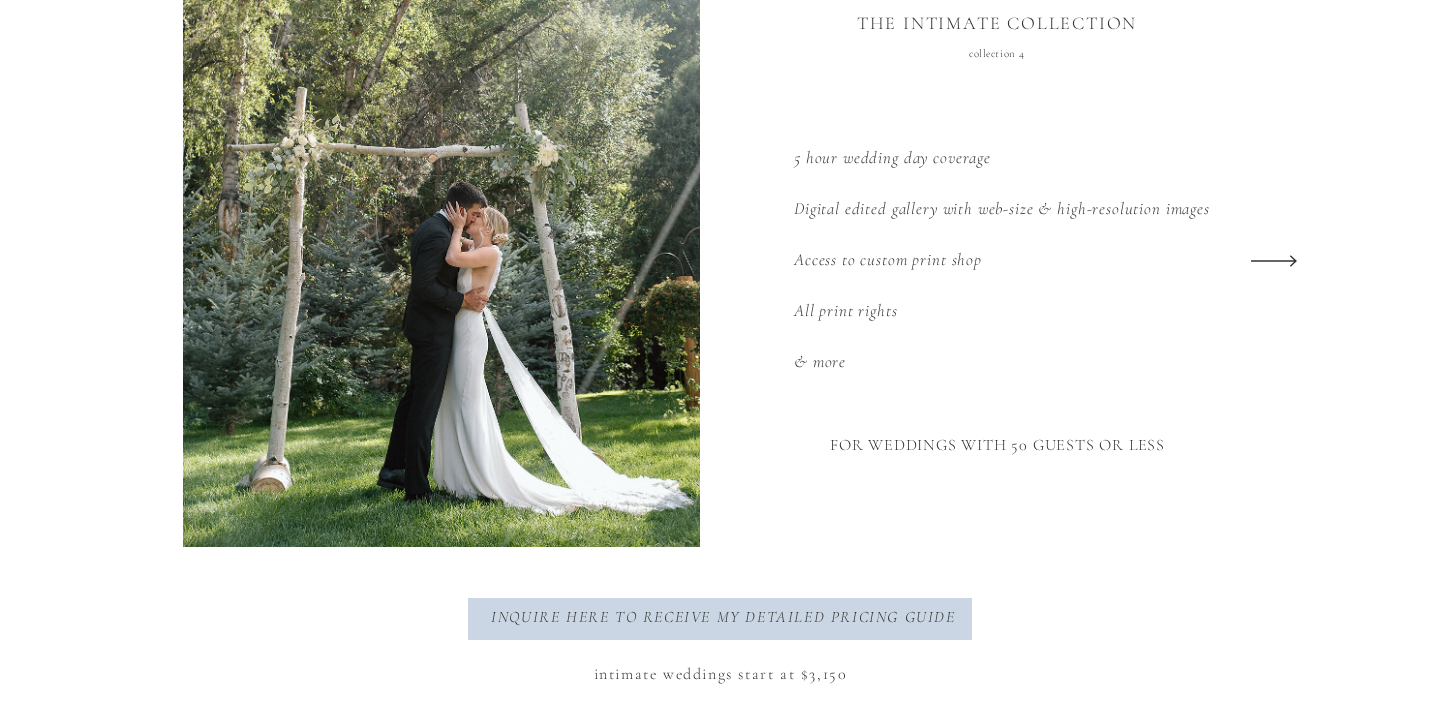 click 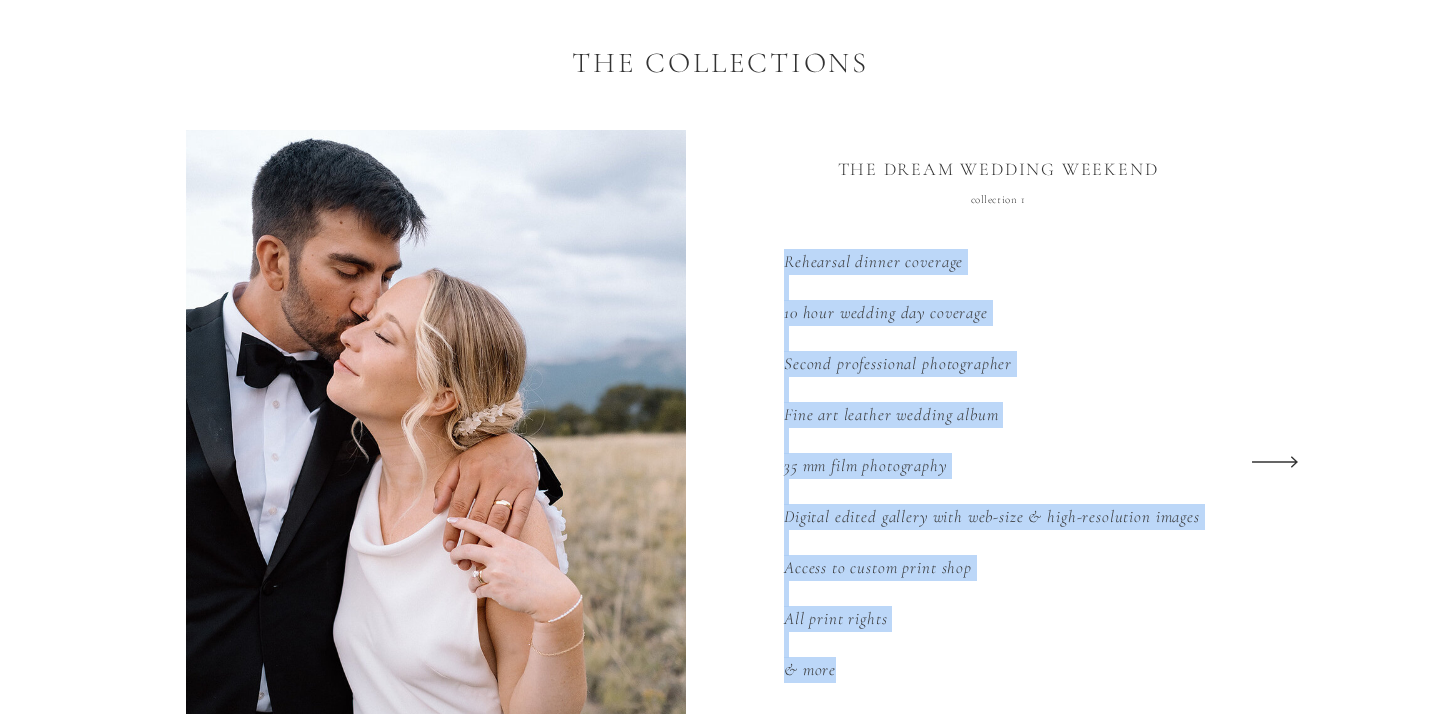 scroll, scrollTop: 2575, scrollLeft: 0, axis: vertical 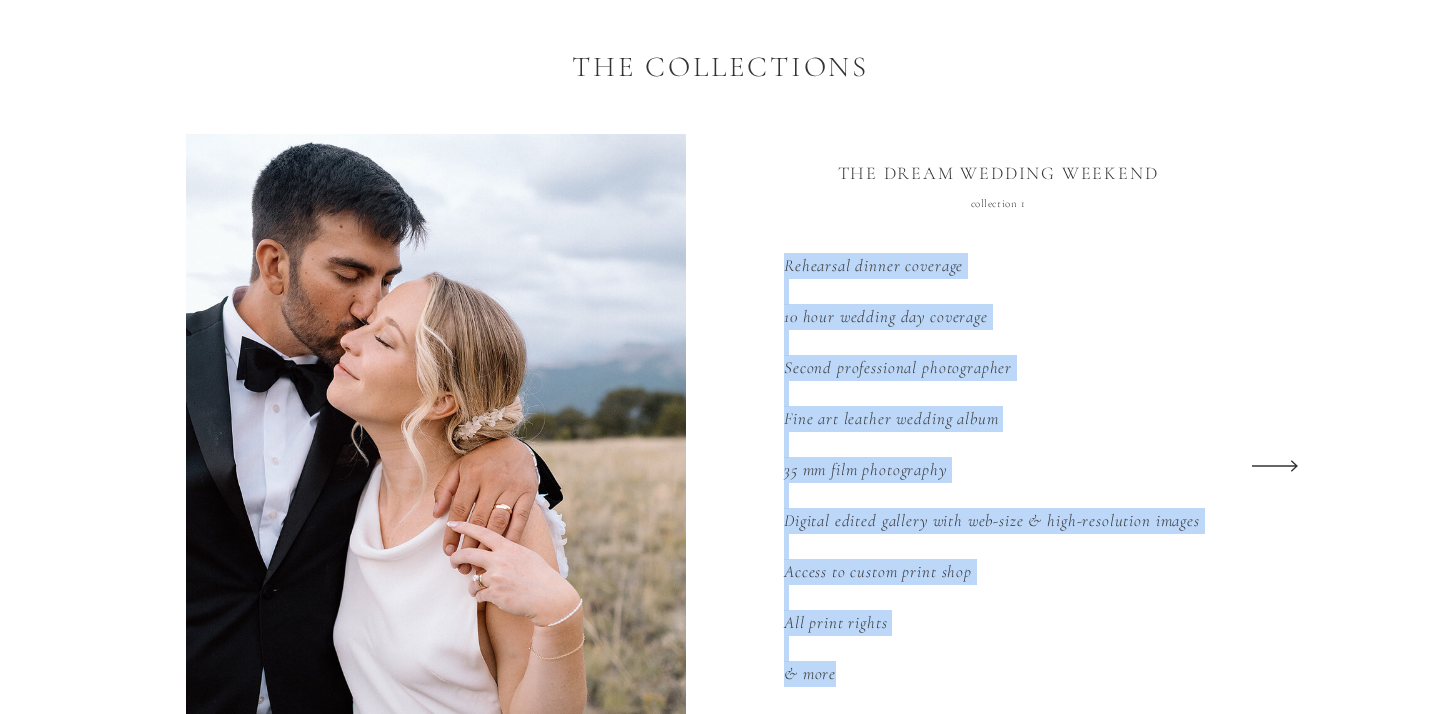 click 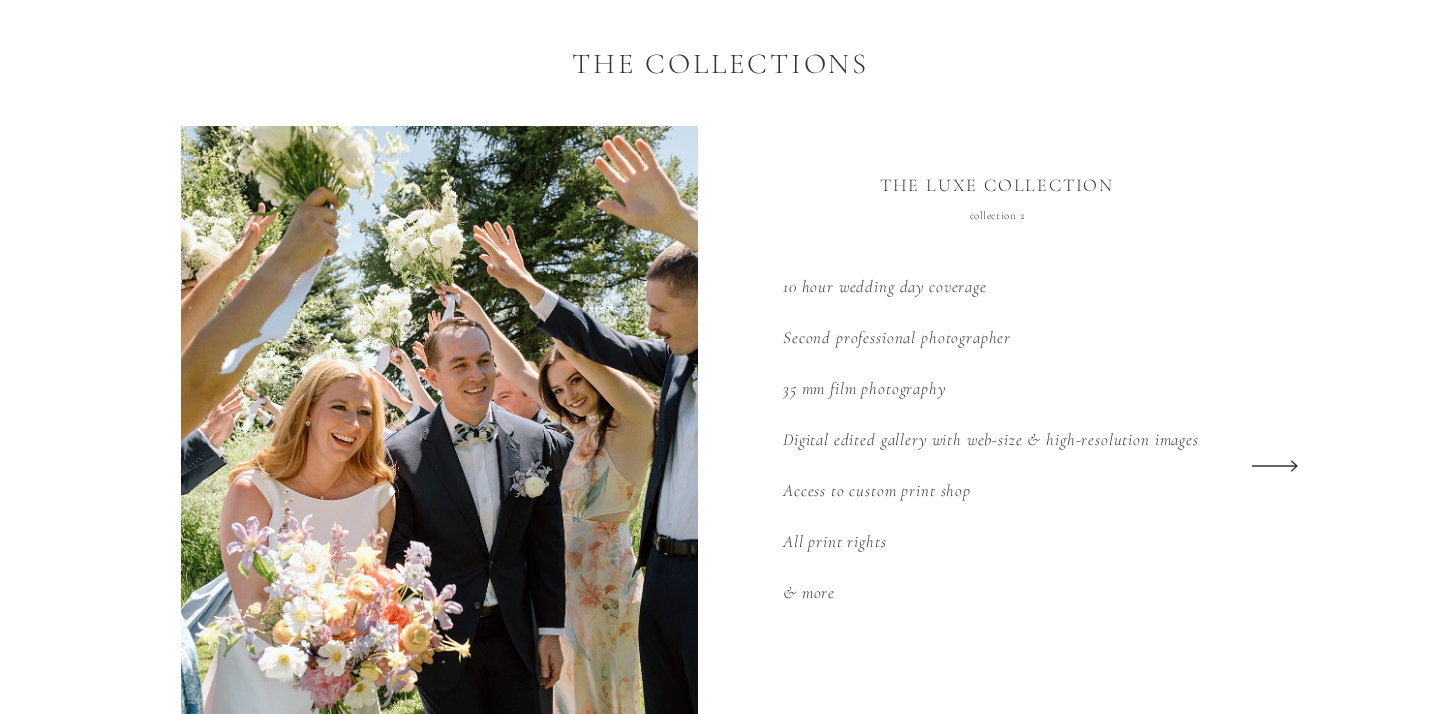 click 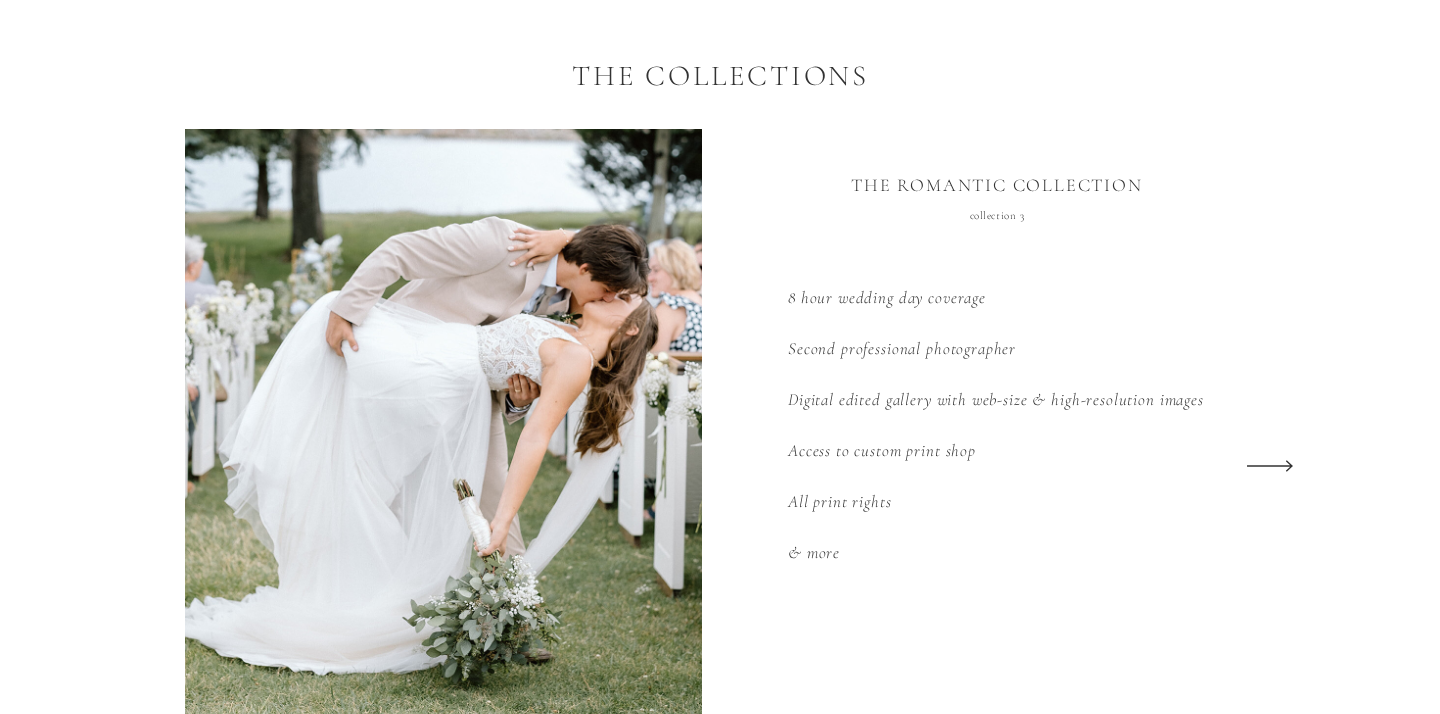 click 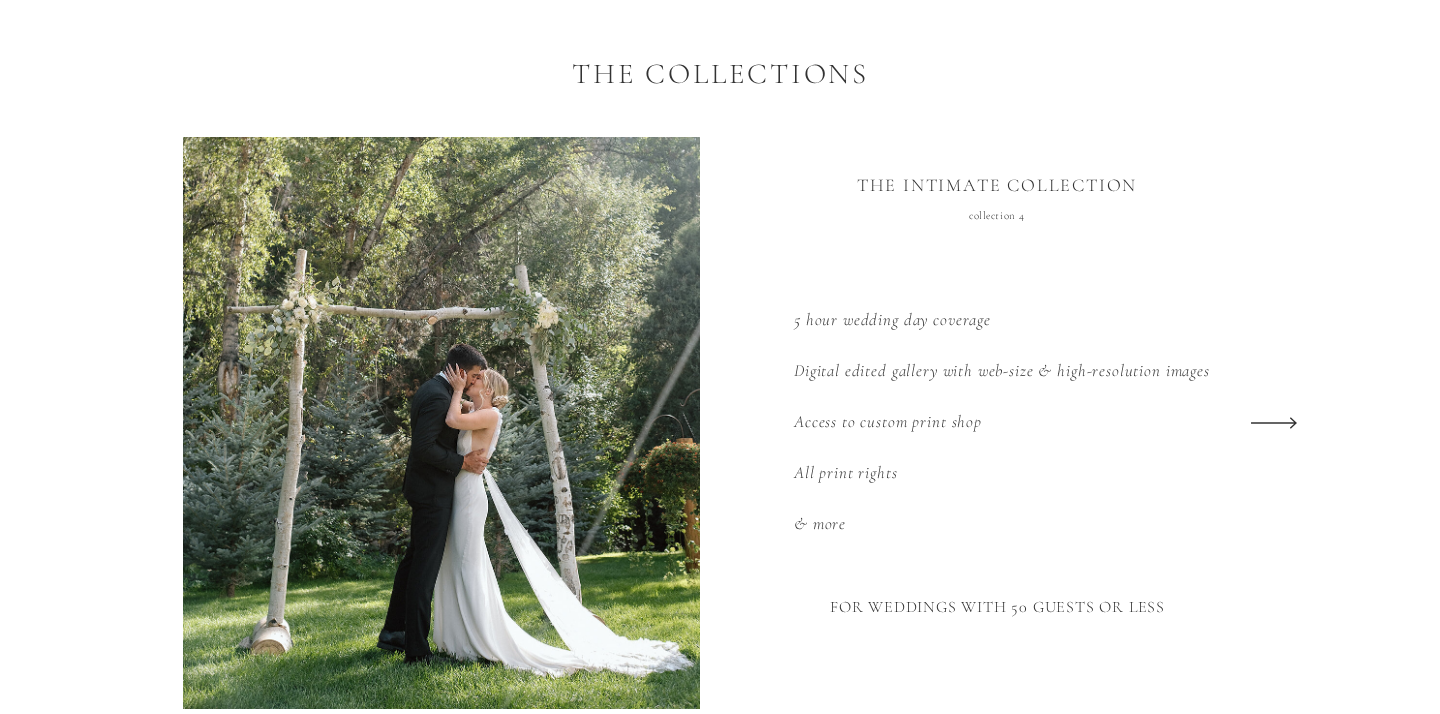 click 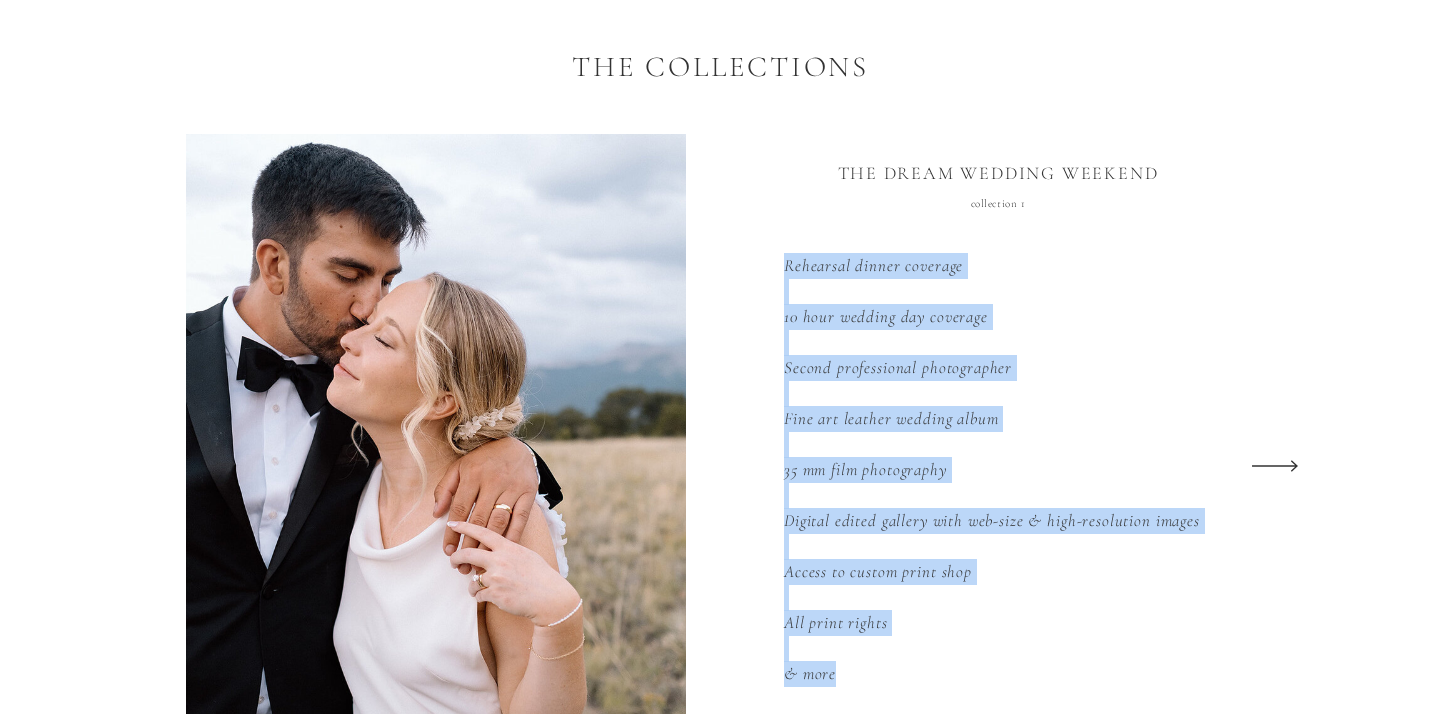 click 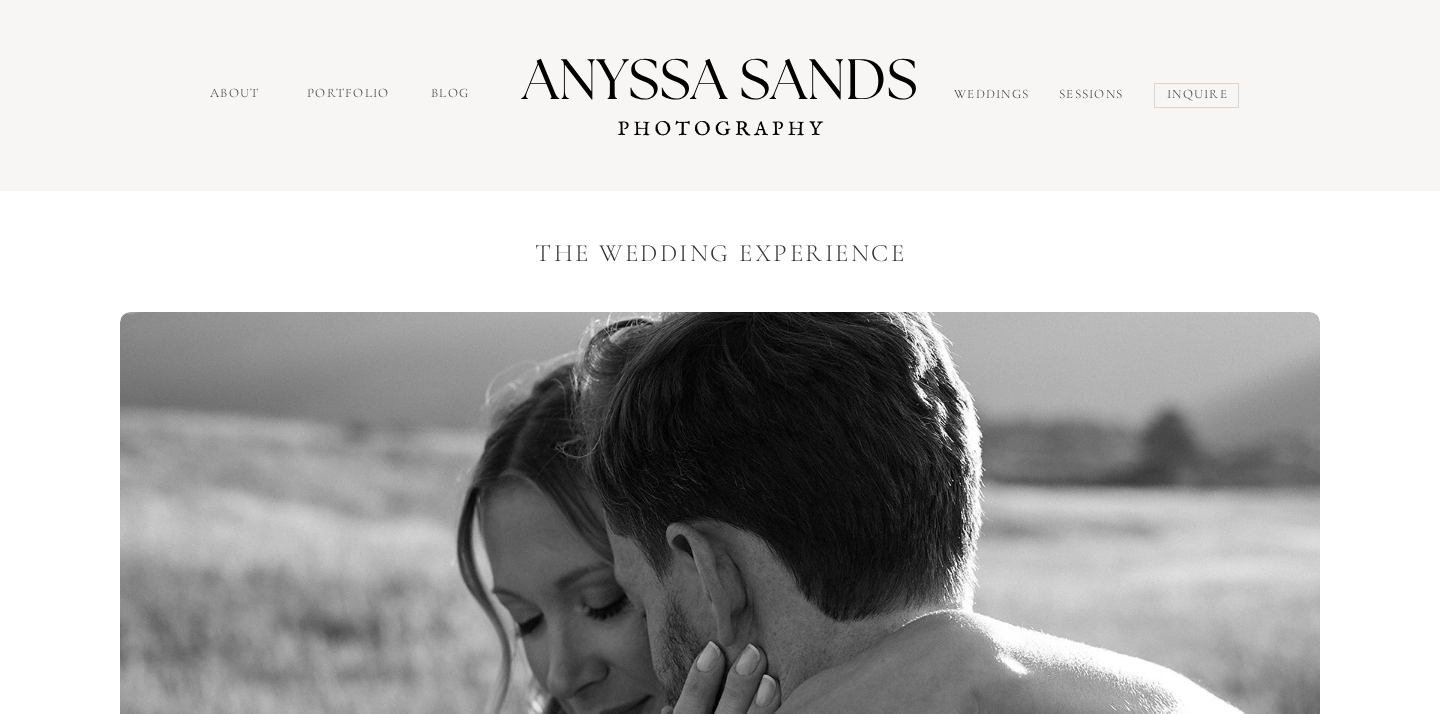 scroll, scrollTop: 0, scrollLeft: 0, axis: both 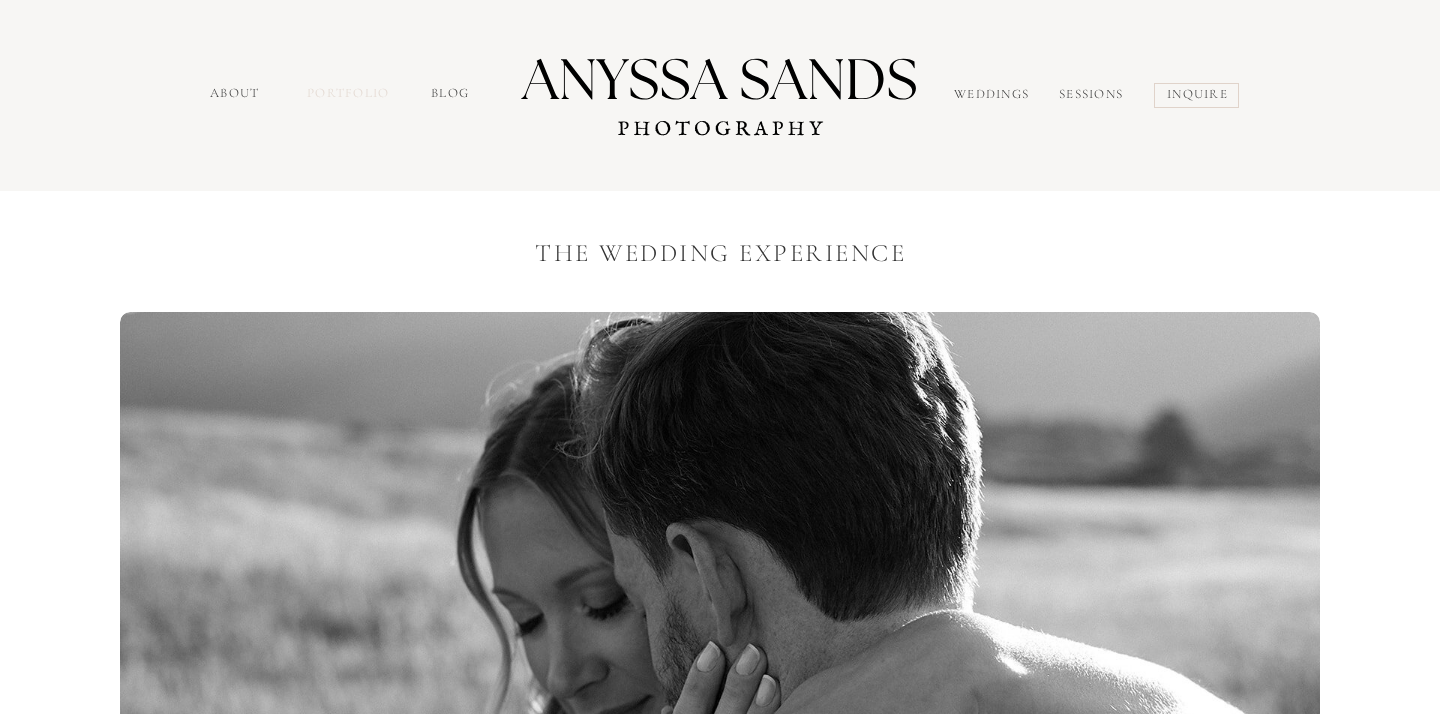 click on "portfolio" at bounding box center [350, 95] 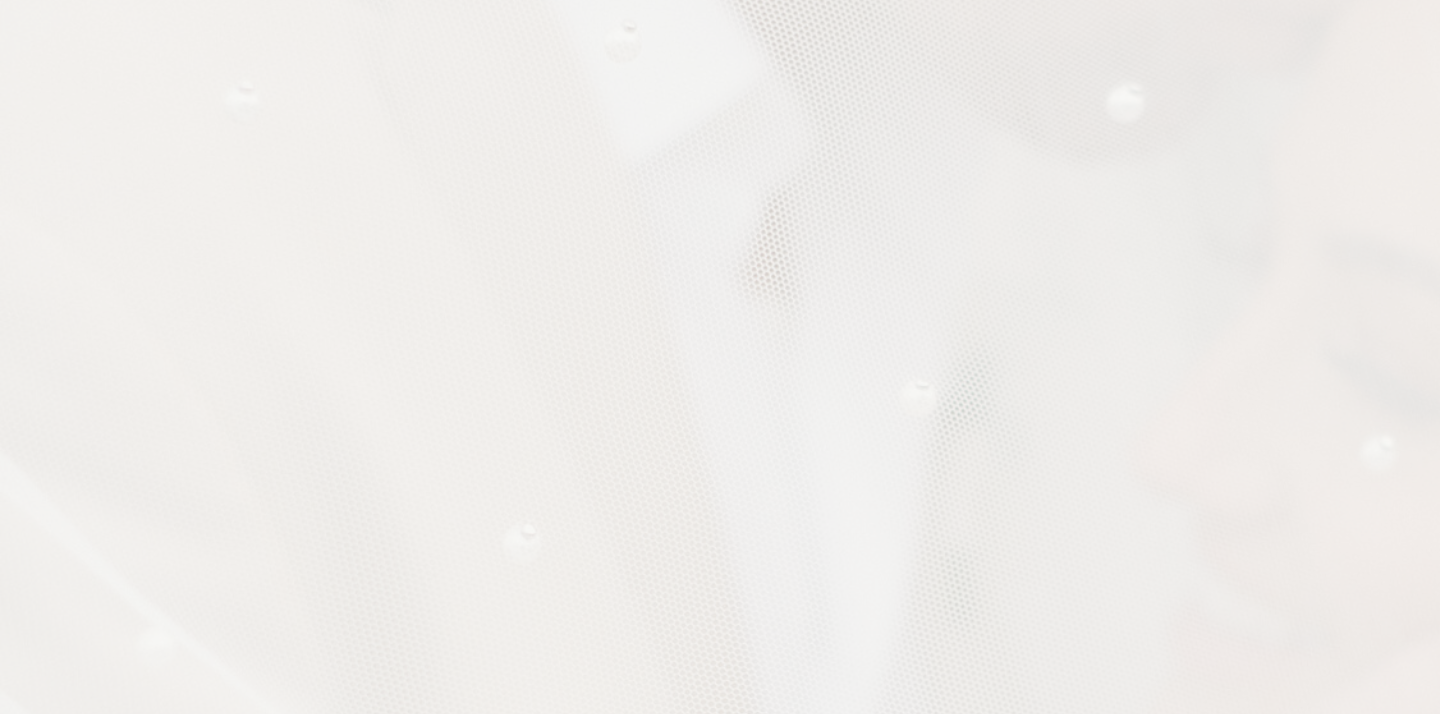 scroll, scrollTop: 1684, scrollLeft: 0, axis: vertical 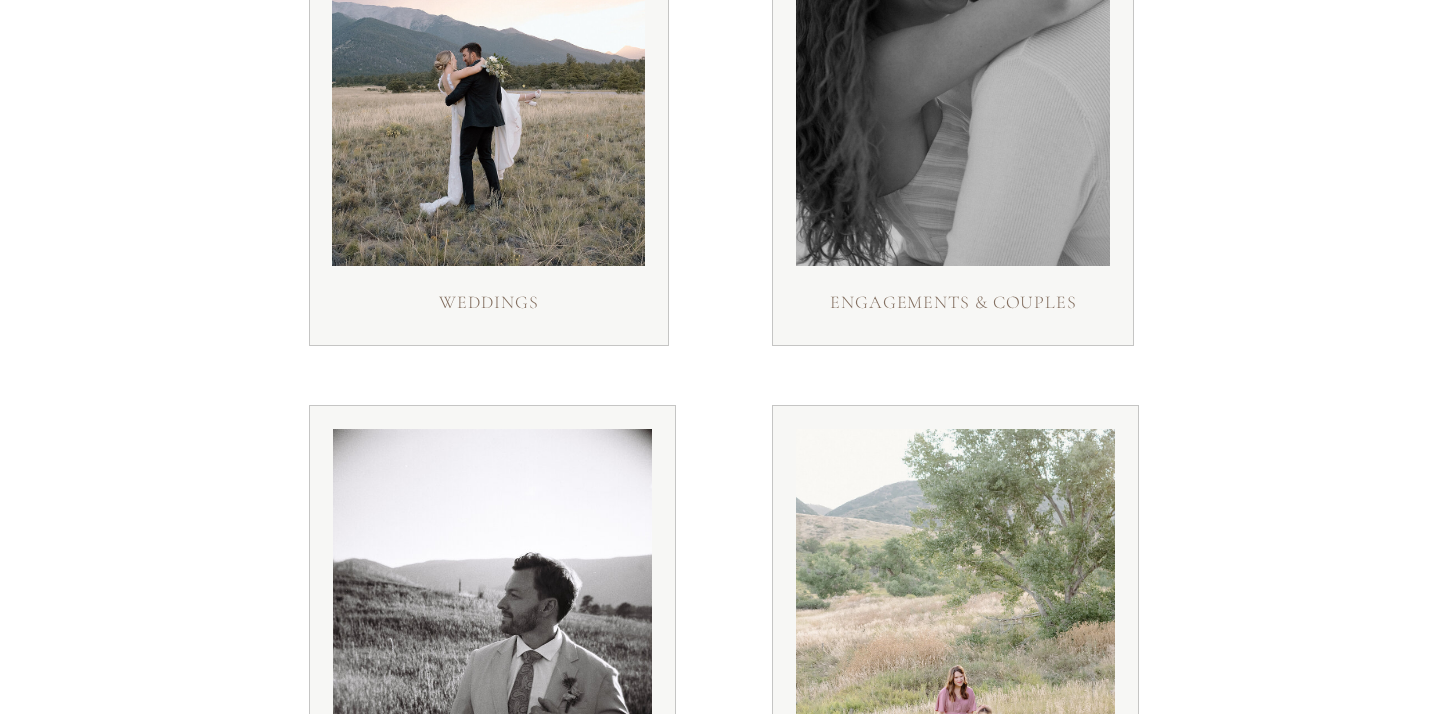 click at bounding box center (489, 74) 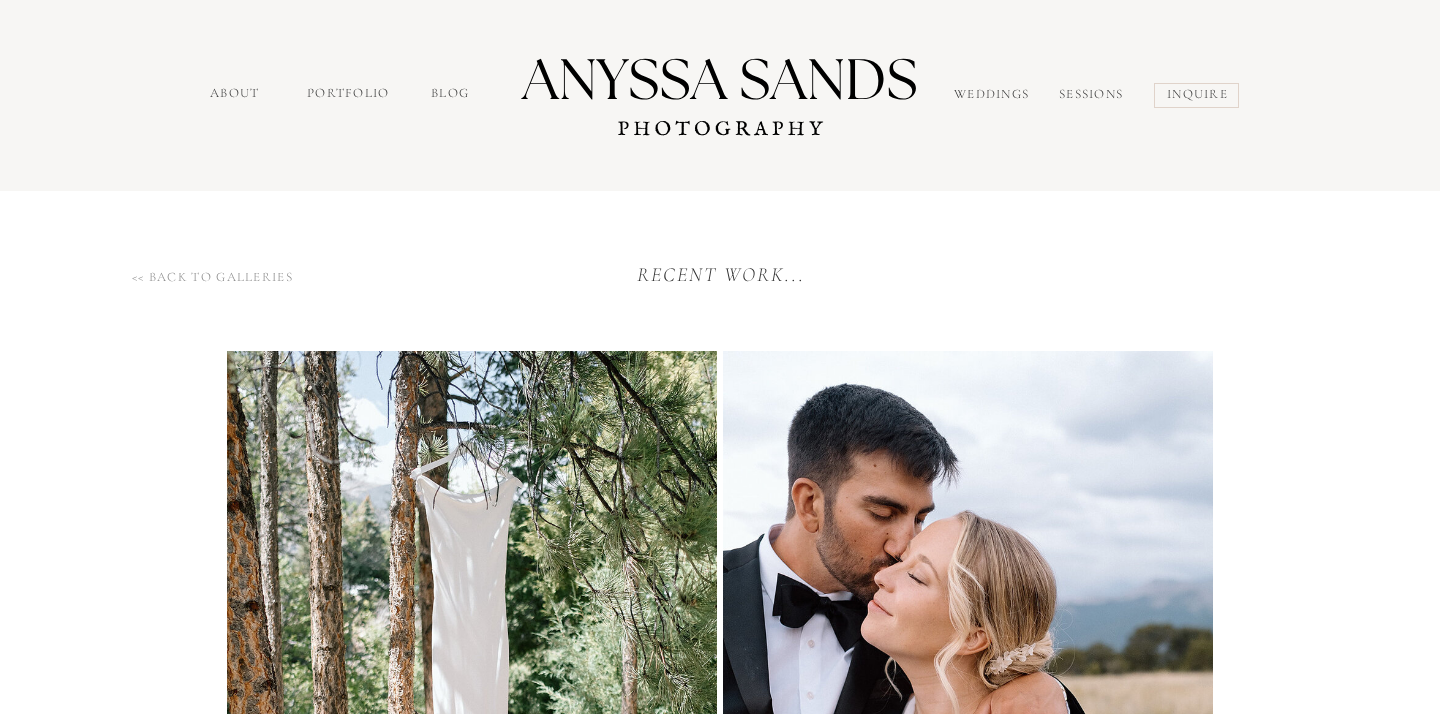 scroll, scrollTop: 0, scrollLeft: 0, axis: both 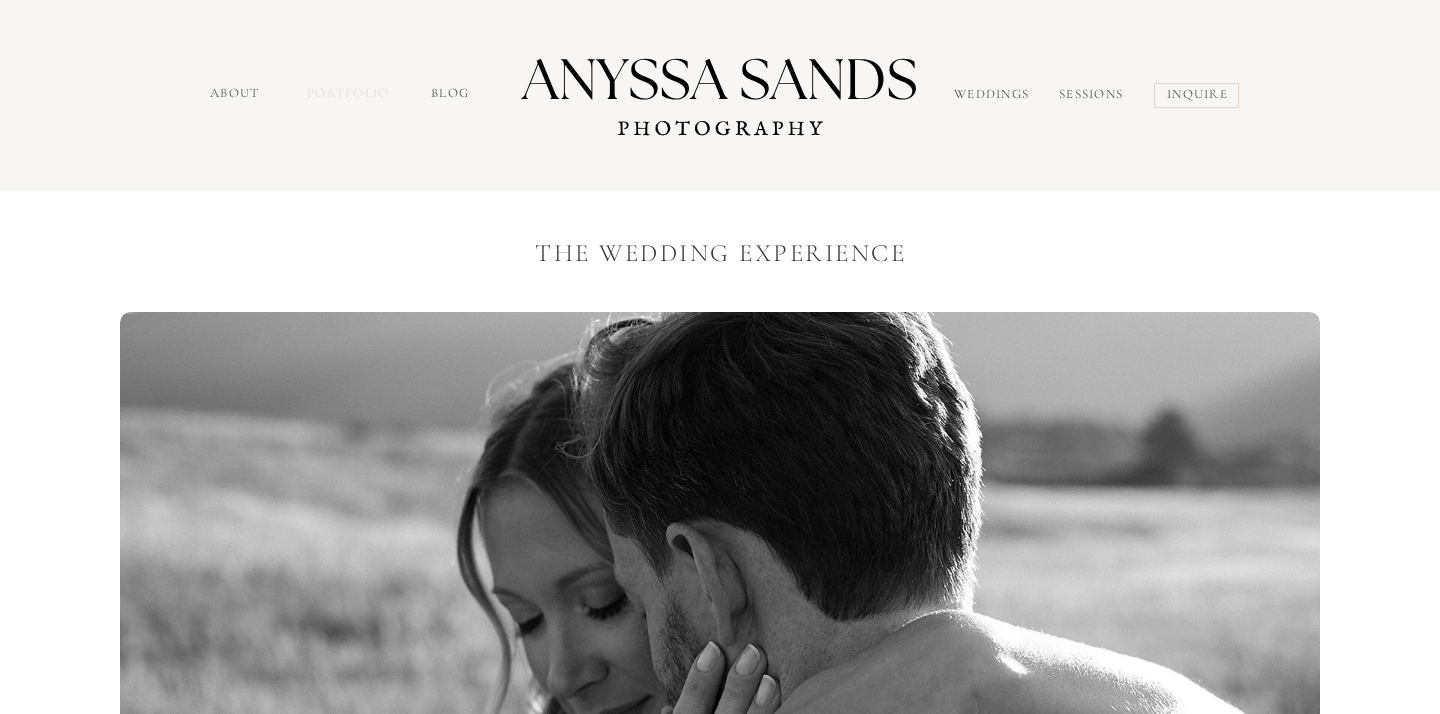 click on "portfolio" at bounding box center [350, 95] 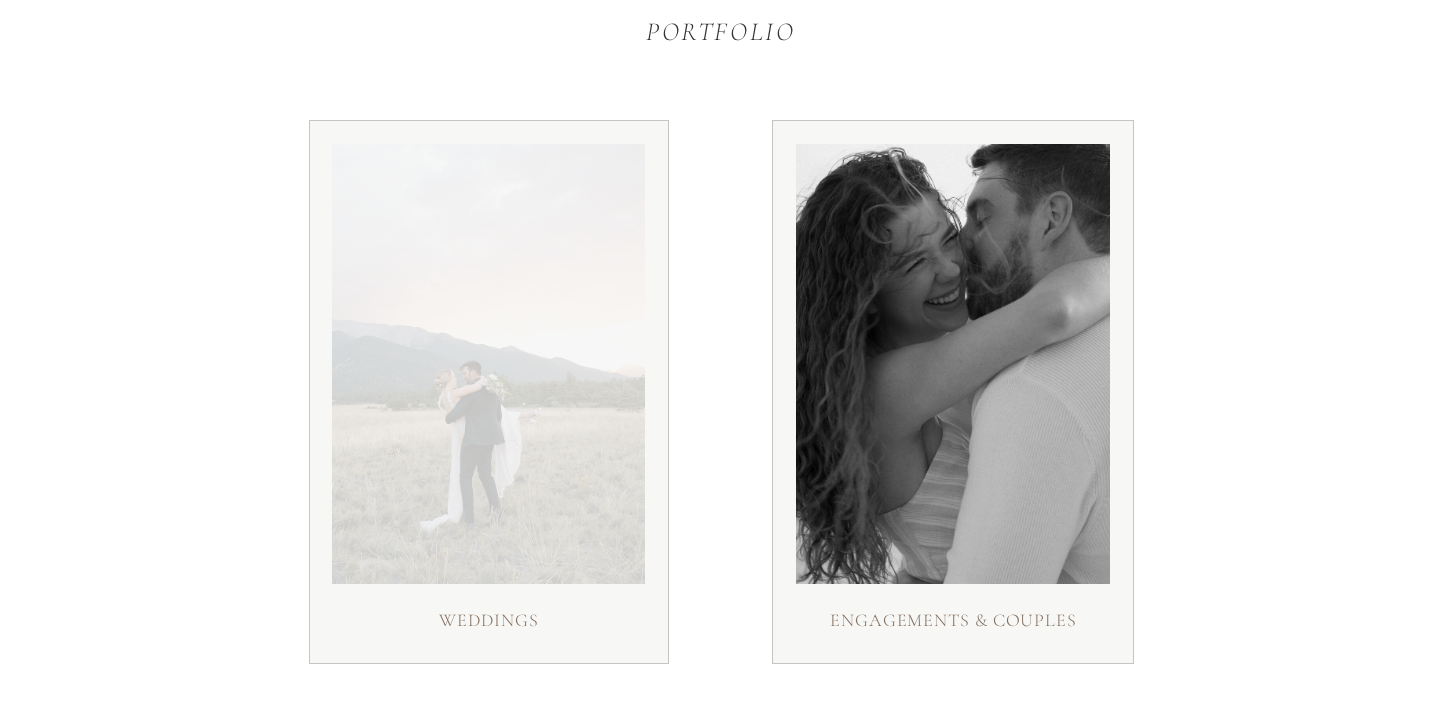 scroll, scrollTop: 266, scrollLeft: 0, axis: vertical 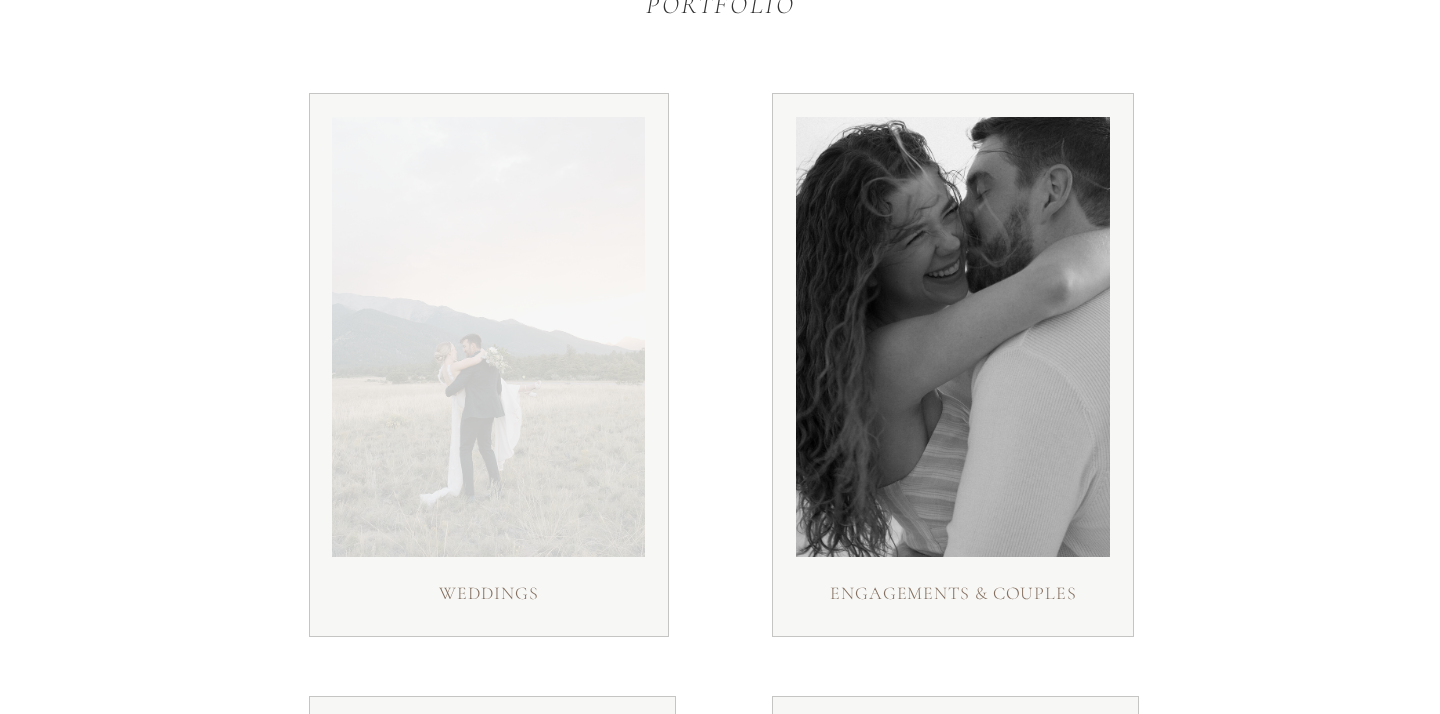 click at bounding box center [488, 337] 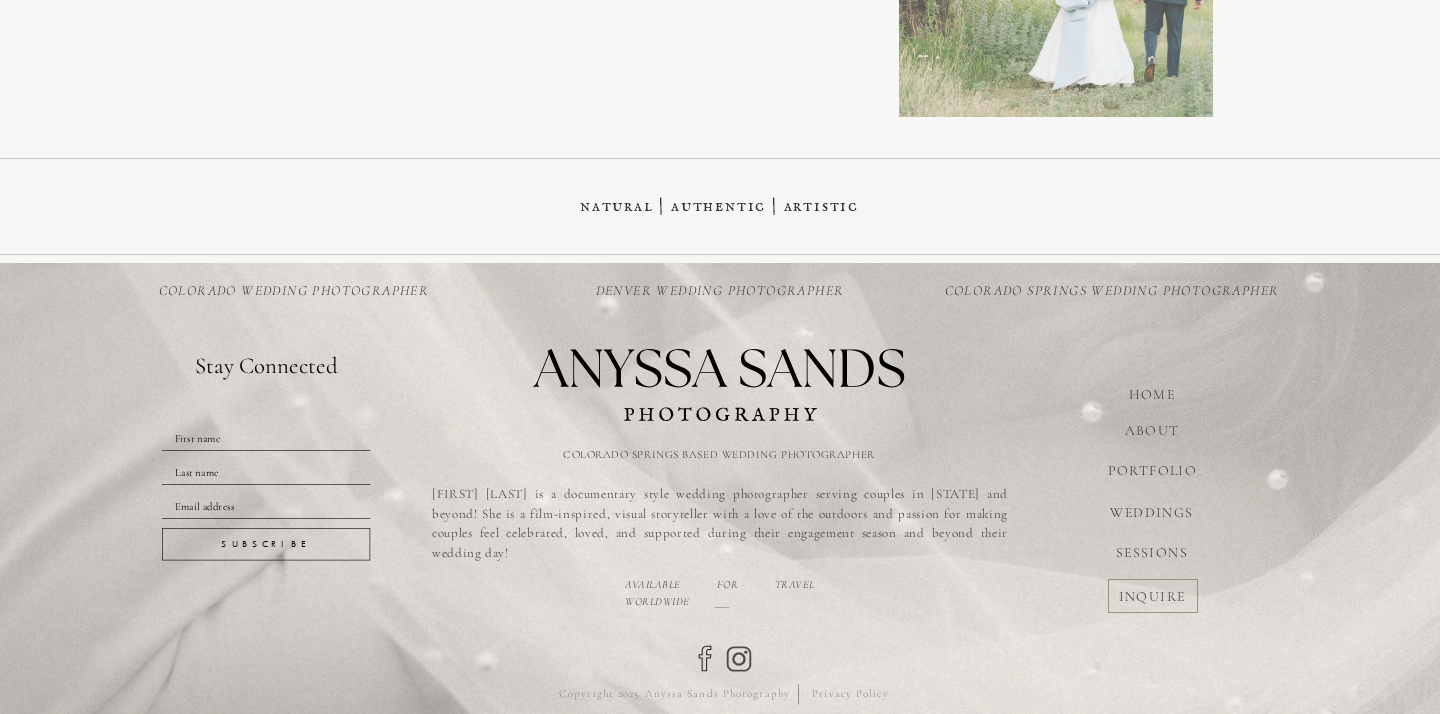 scroll, scrollTop: 19631, scrollLeft: 0, axis: vertical 